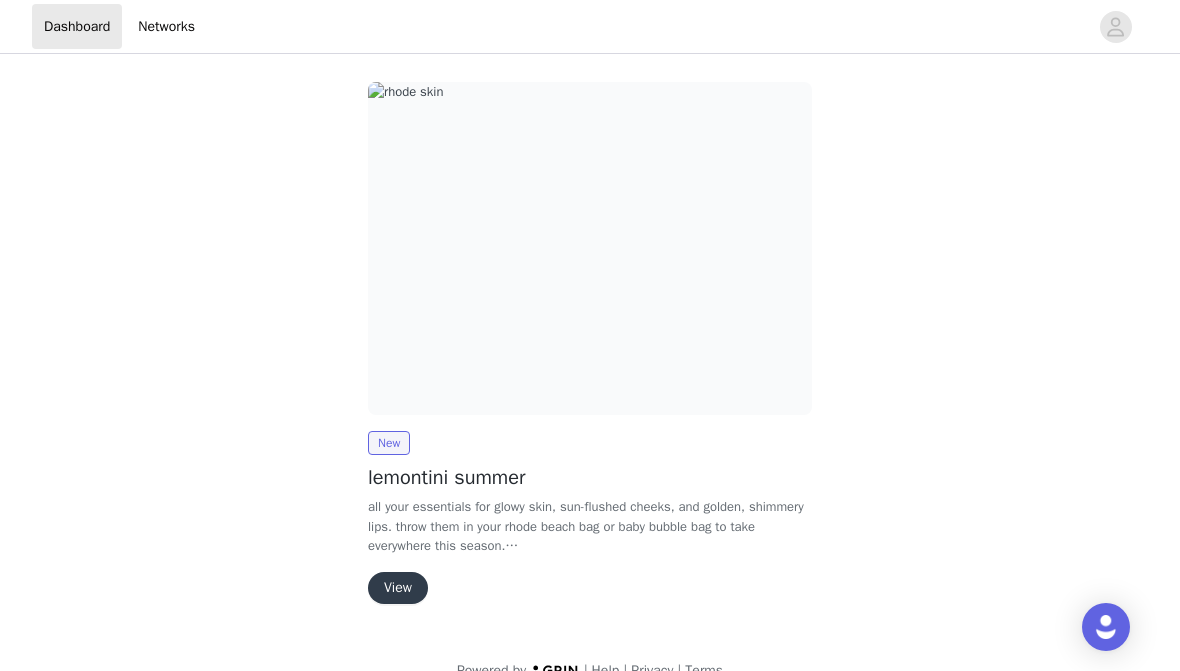 scroll, scrollTop: 81, scrollLeft: 0, axis: vertical 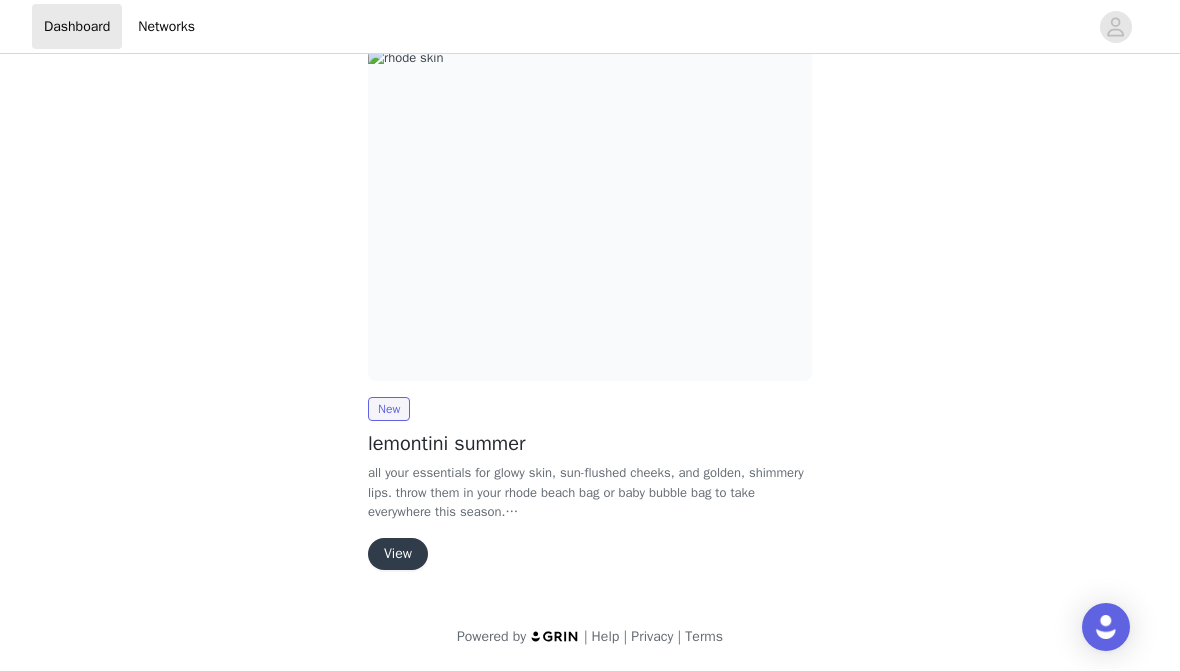 click on "View" at bounding box center (398, 554) 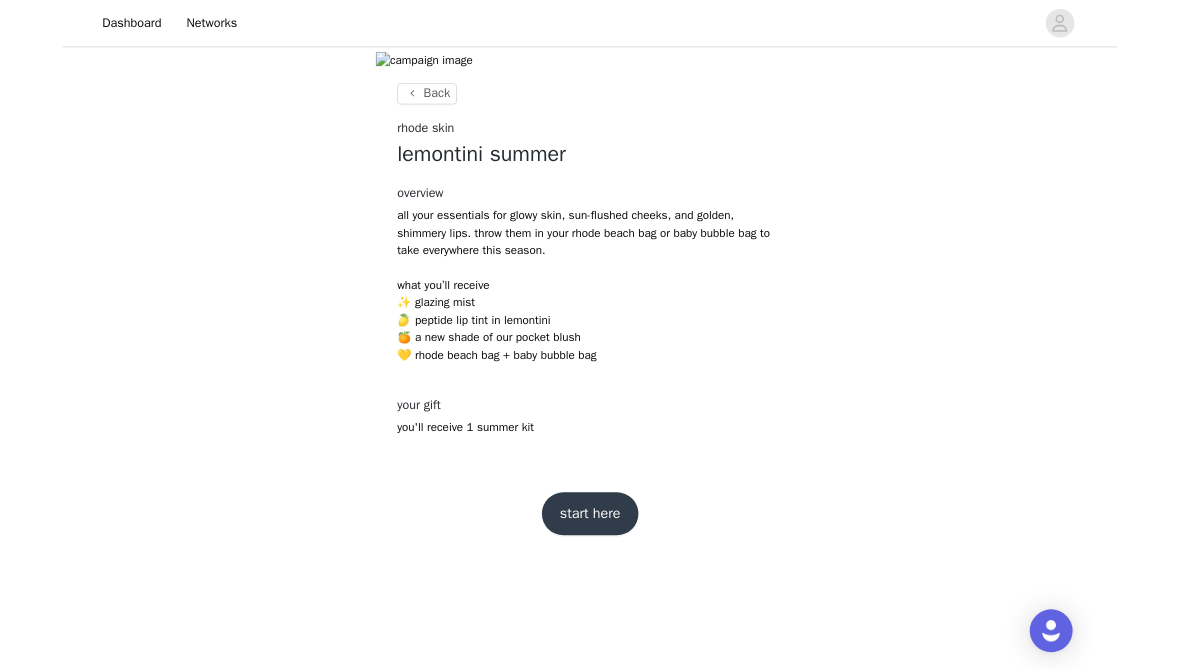 scroll, scrollTop: 527, scrollLeft: 0, axis: vertical 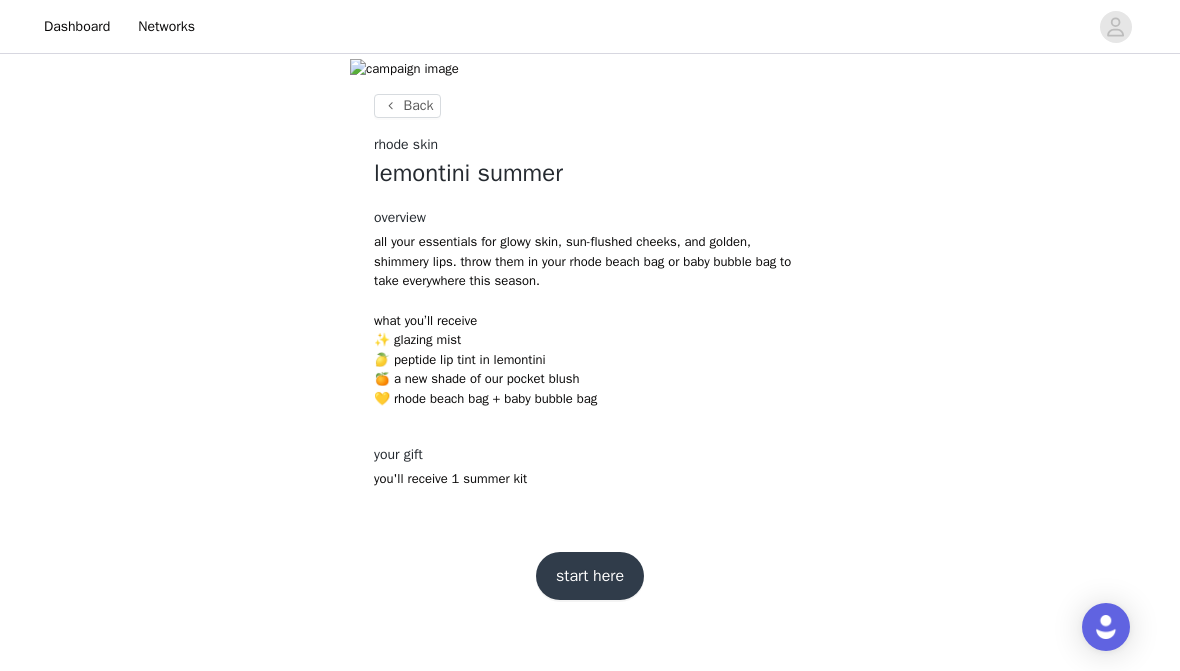 click on "start here" at bounding box center (590, 576) 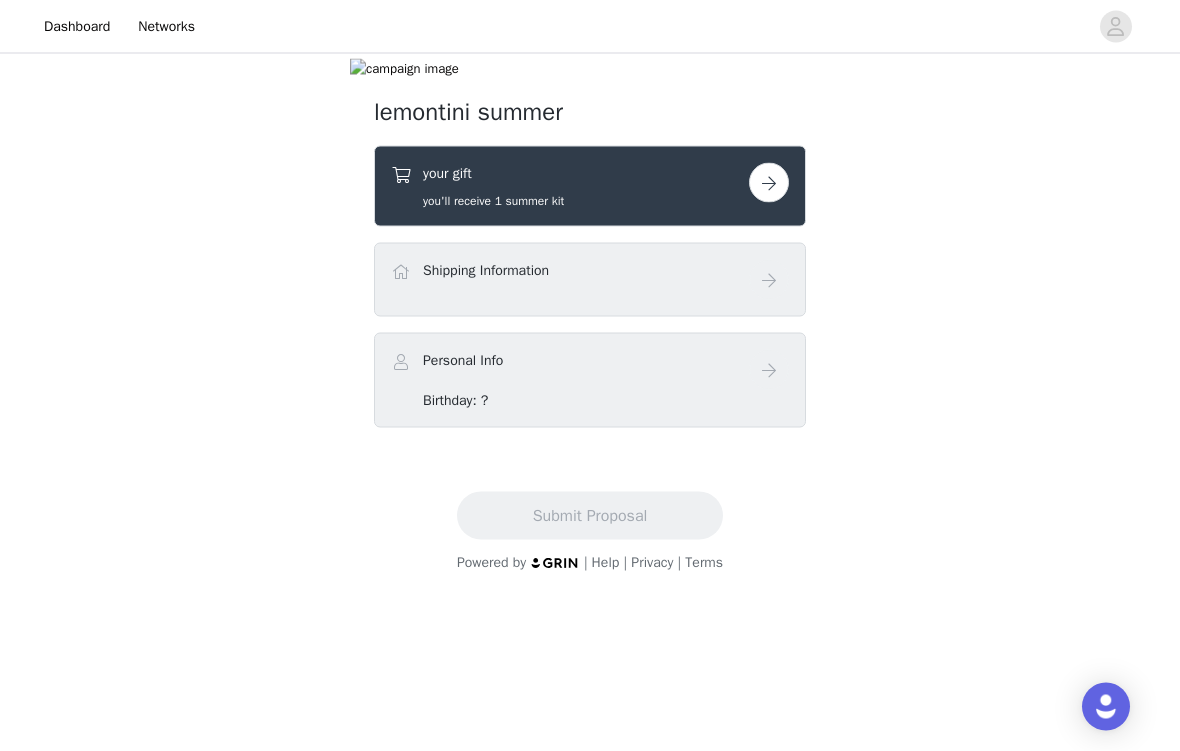 scroll, scrollTop: 418, scrollLeft: 0, axis: vertical 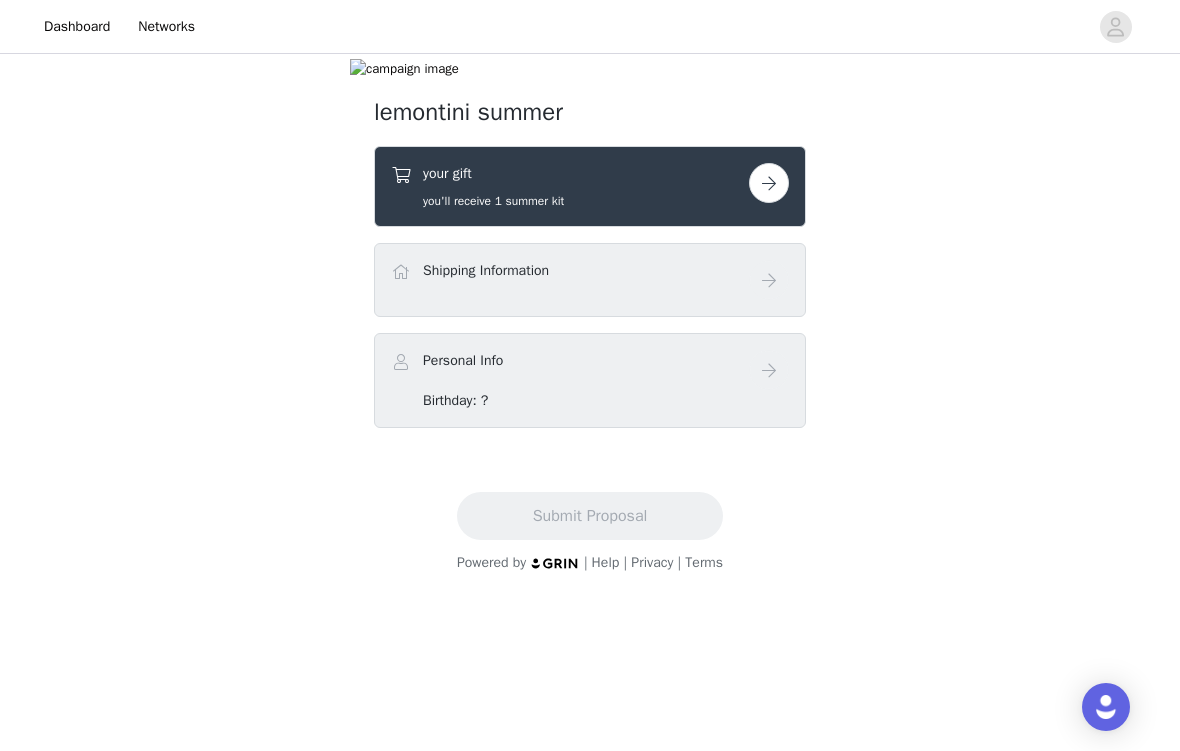click at bounding box center (769, 183) 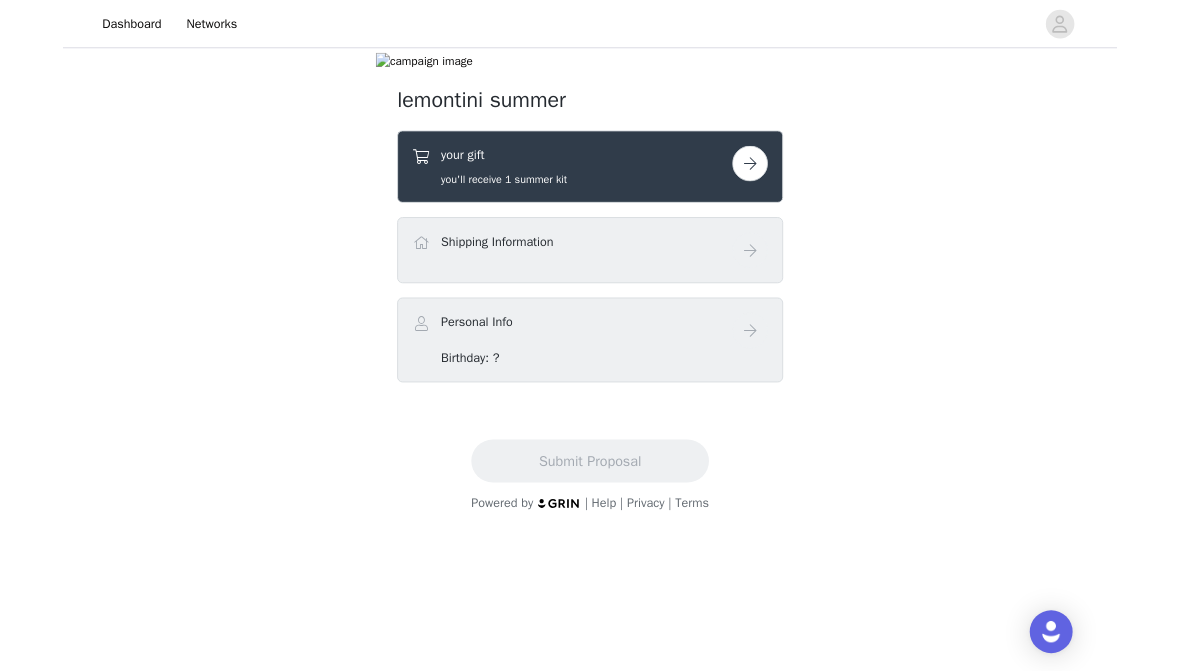 scroll, scrollTop: 0, scrollLeft: 0, axis: both 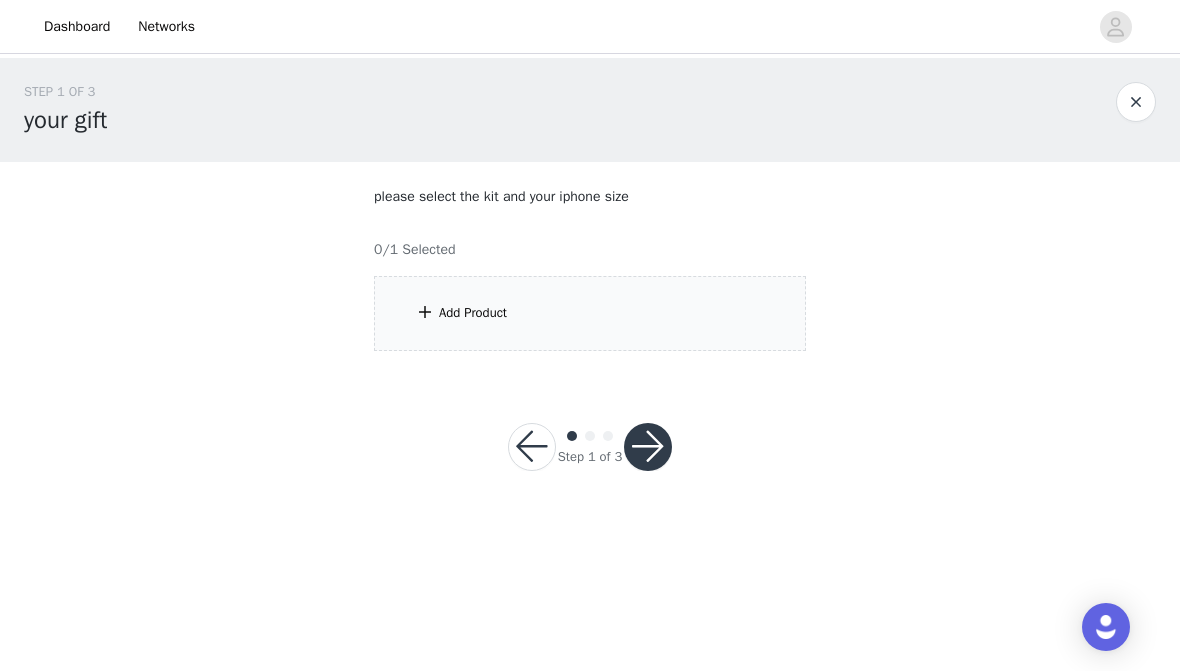click on "Add Product" at bounding box center [473, 313] 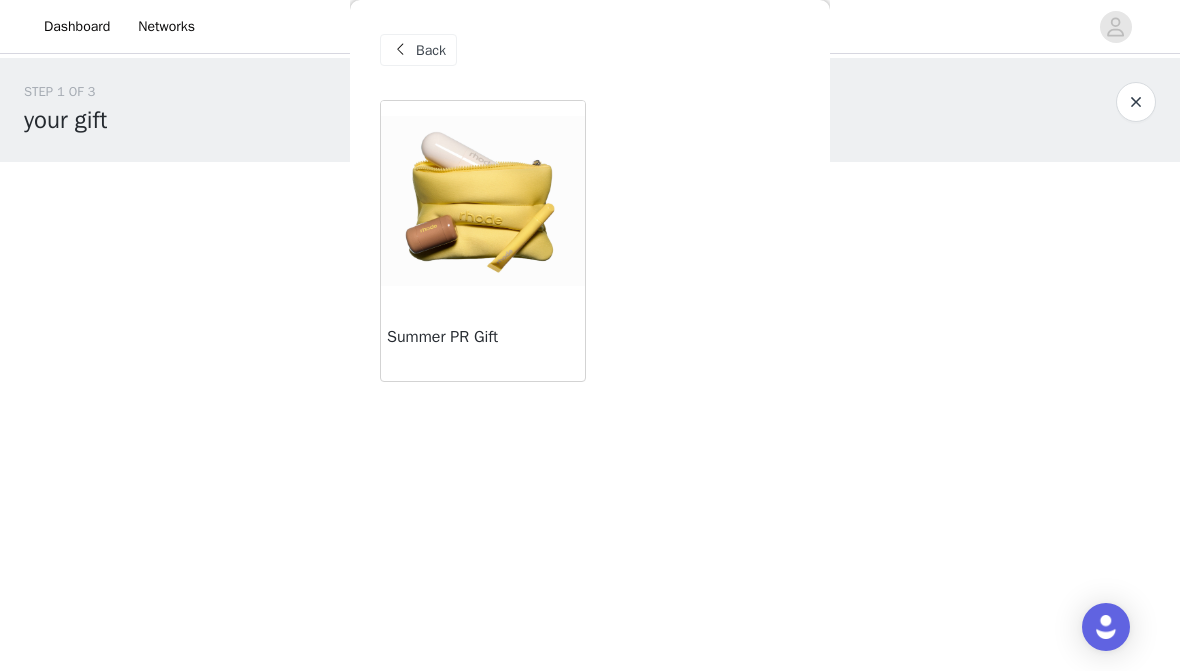 click at bounding box center [483, 200] 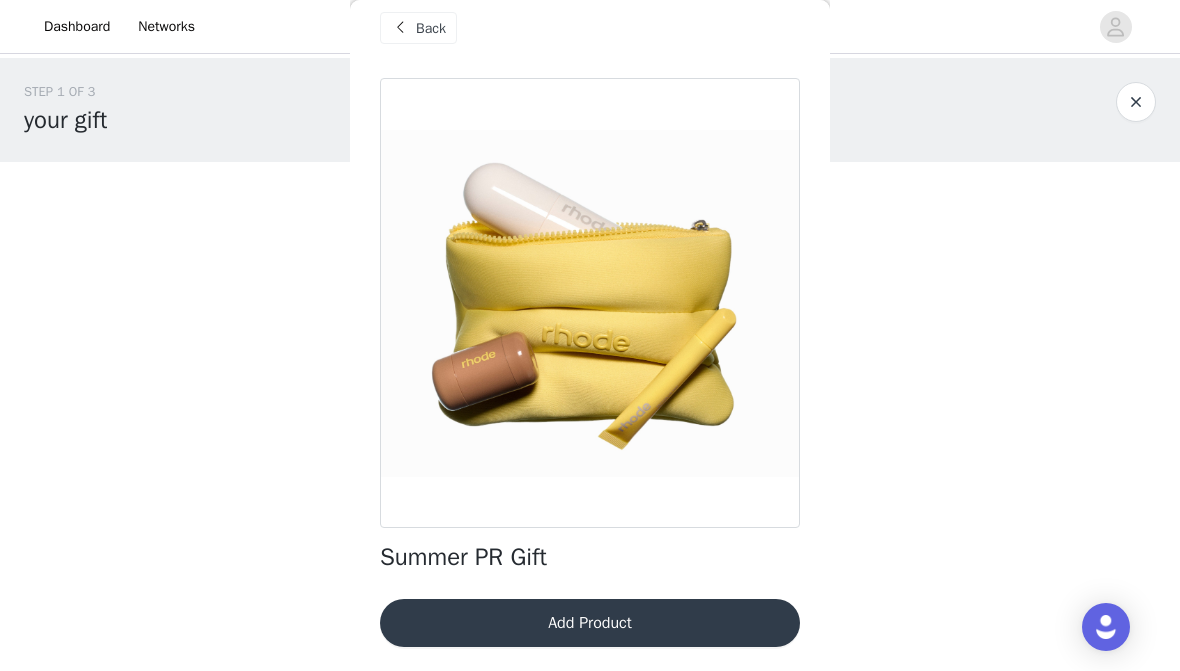 scroll, scrollTop: 22, scrollLeft: 0, axis: vertical 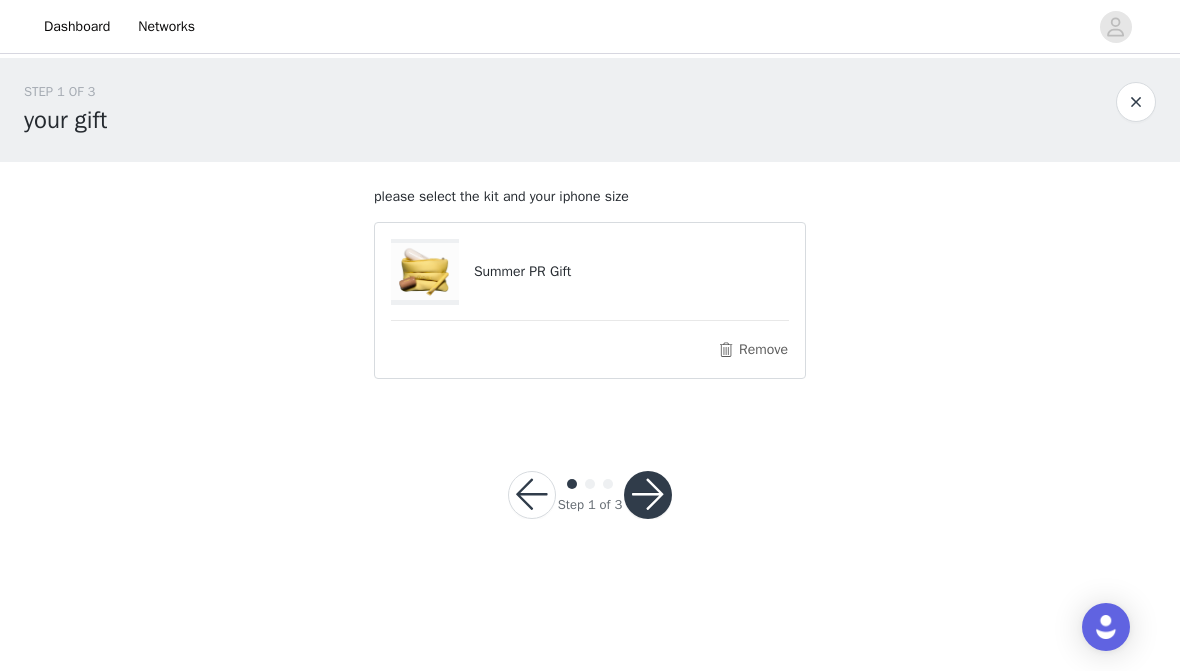 click at bounding box center [648, 495] 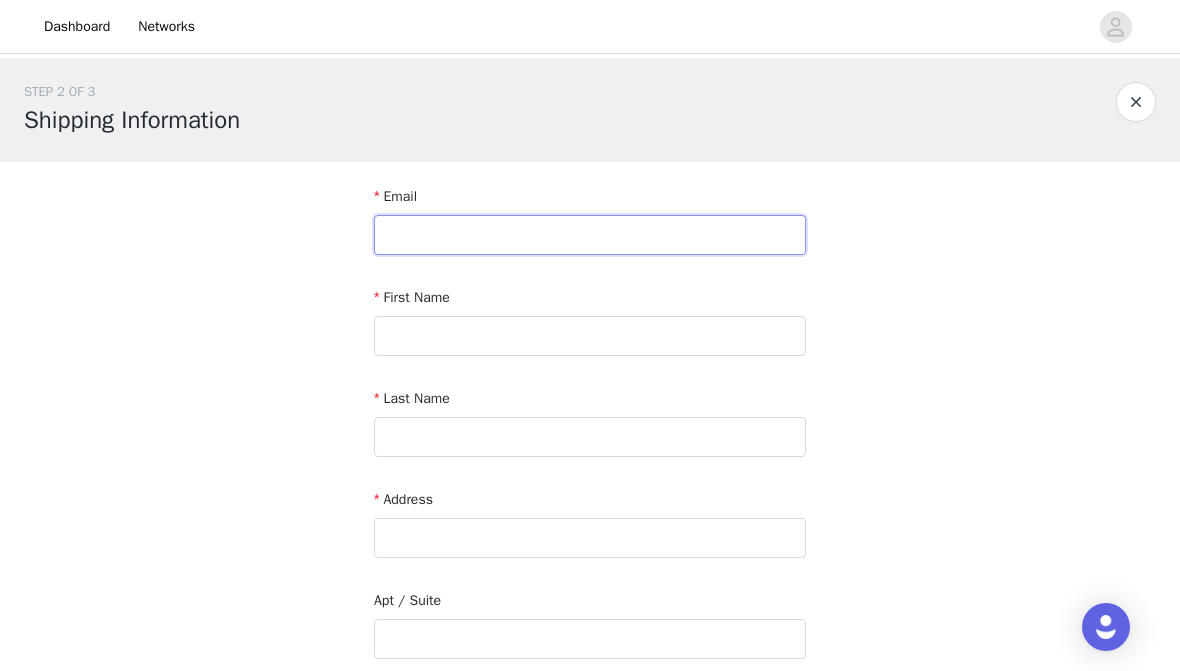 click at bounding box center [590, 235] 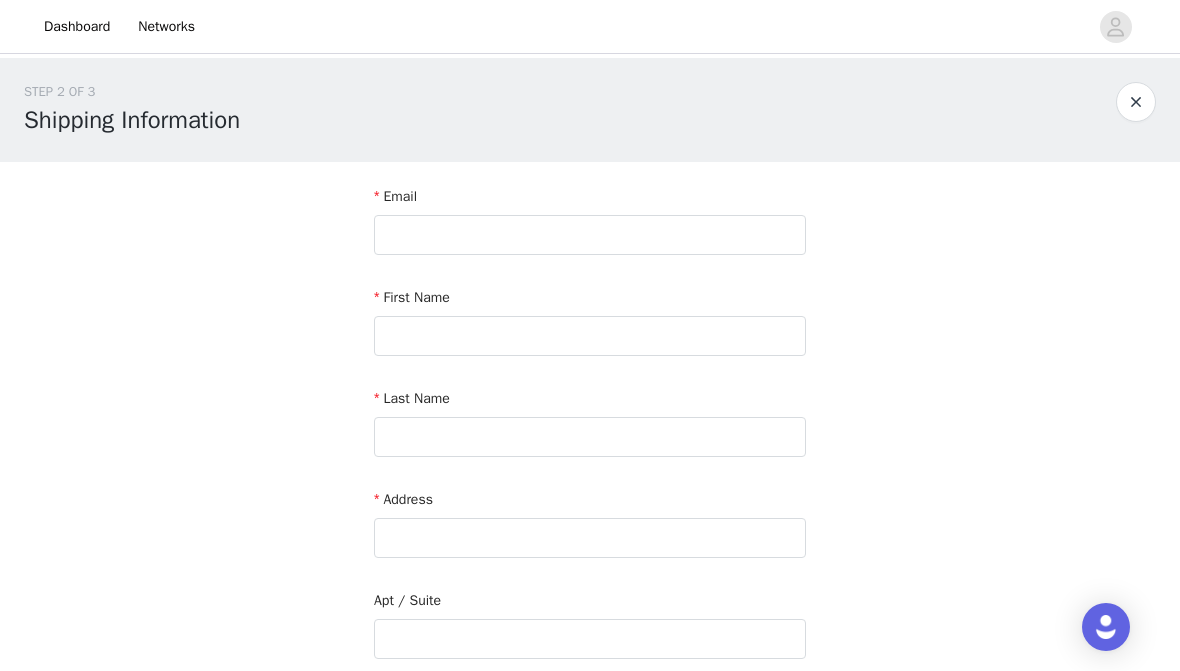 type on "[EMAIL_ADDRESS][DOMAIN_NAME]" 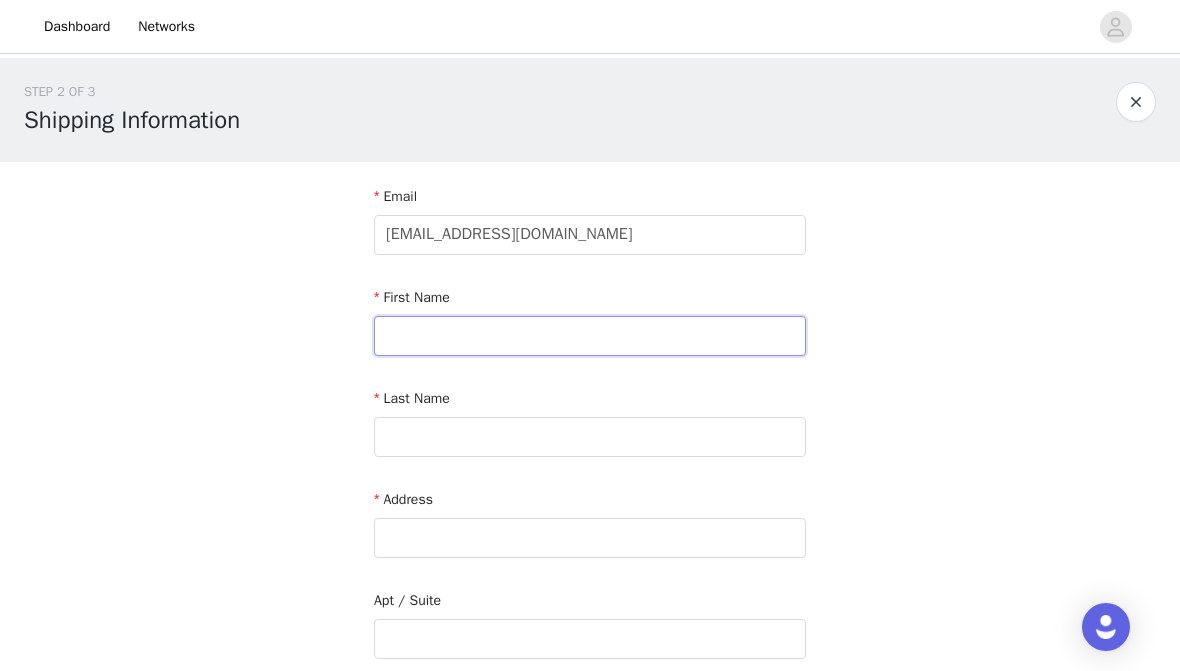 type on "Dodos" 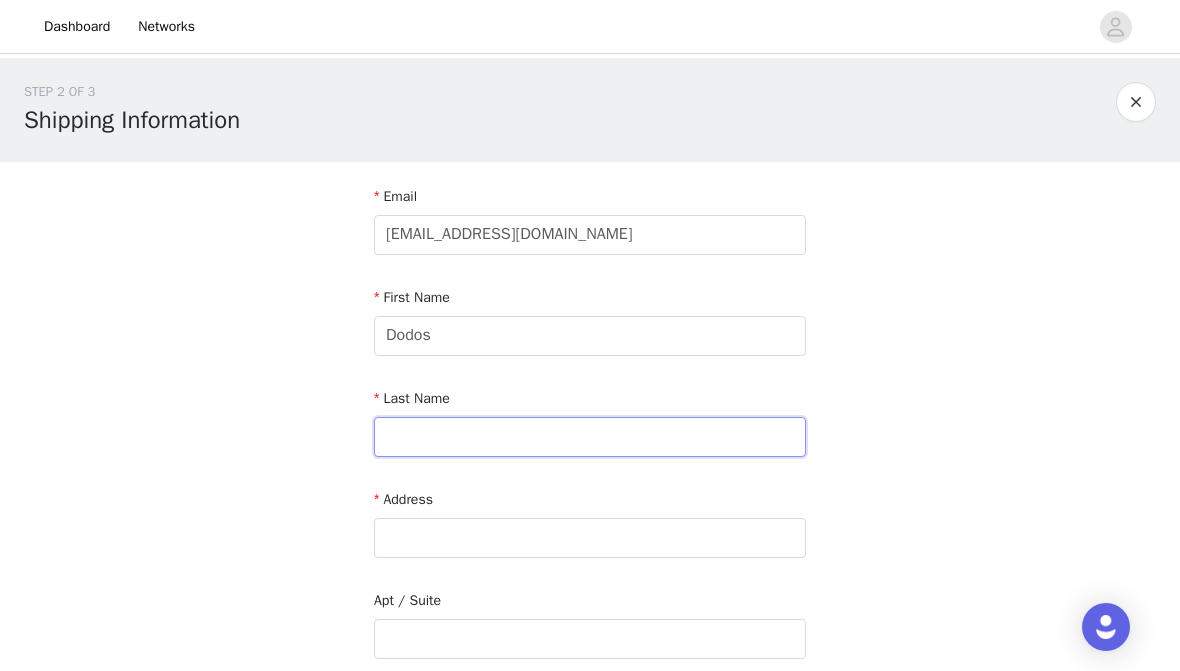type on "Uvieghara" 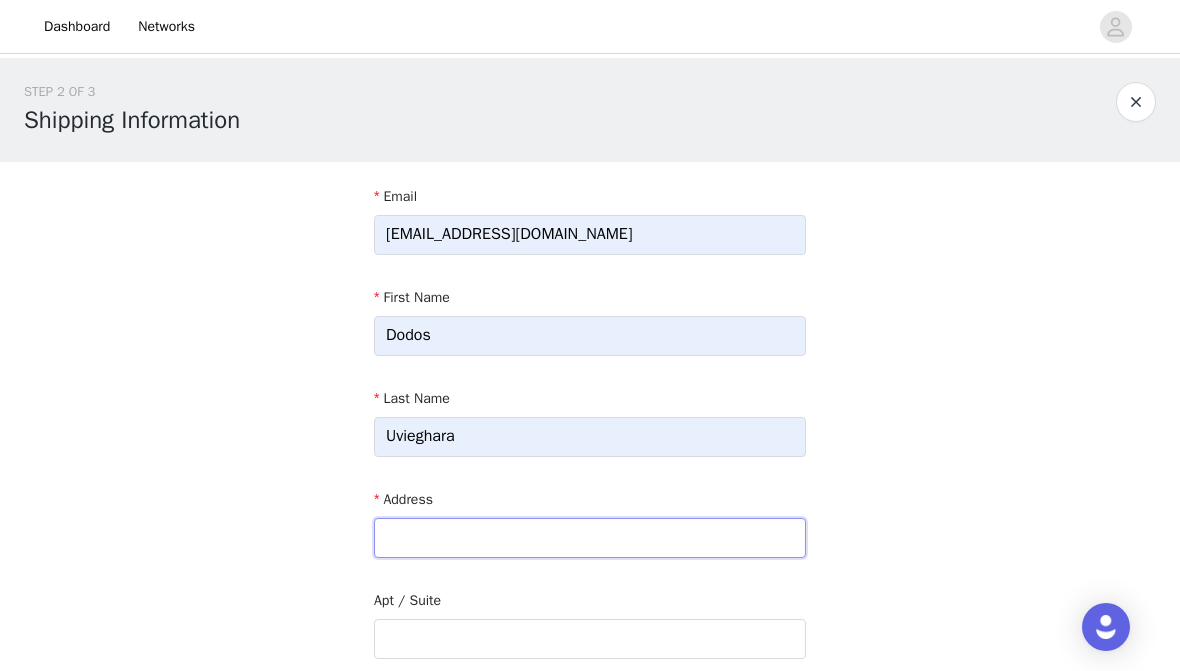 type on "[STREET_ADDRESS]" 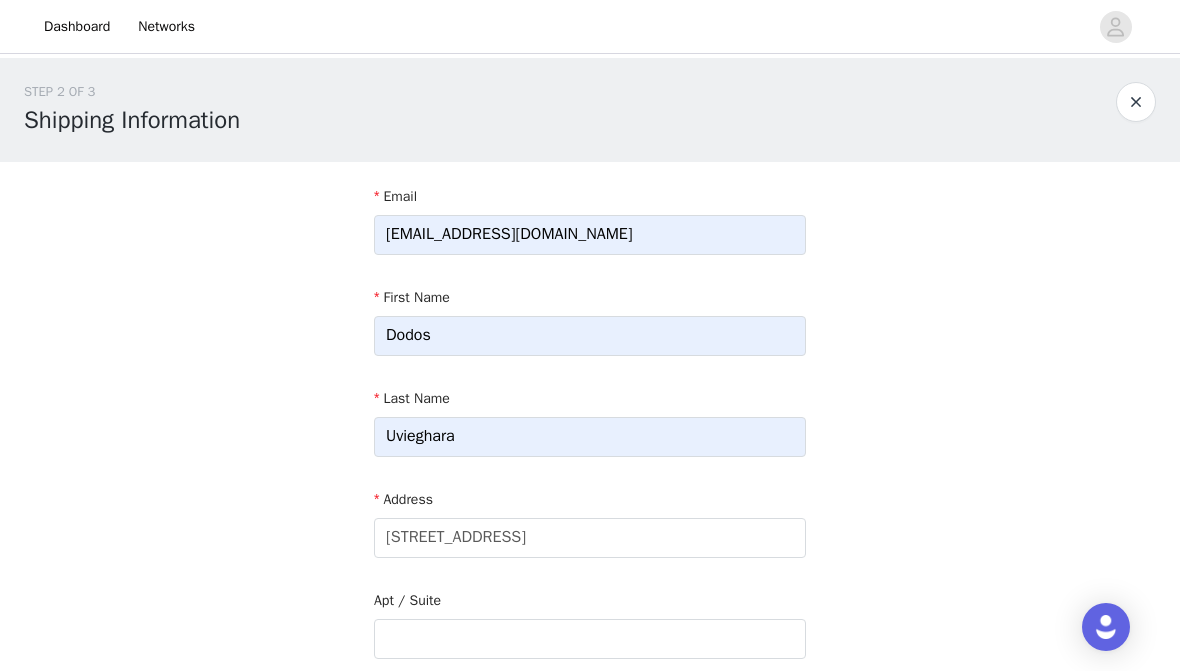 type on "[GEOGRAPHIC_DATA], [GEOGRAPHIC_DATA]" 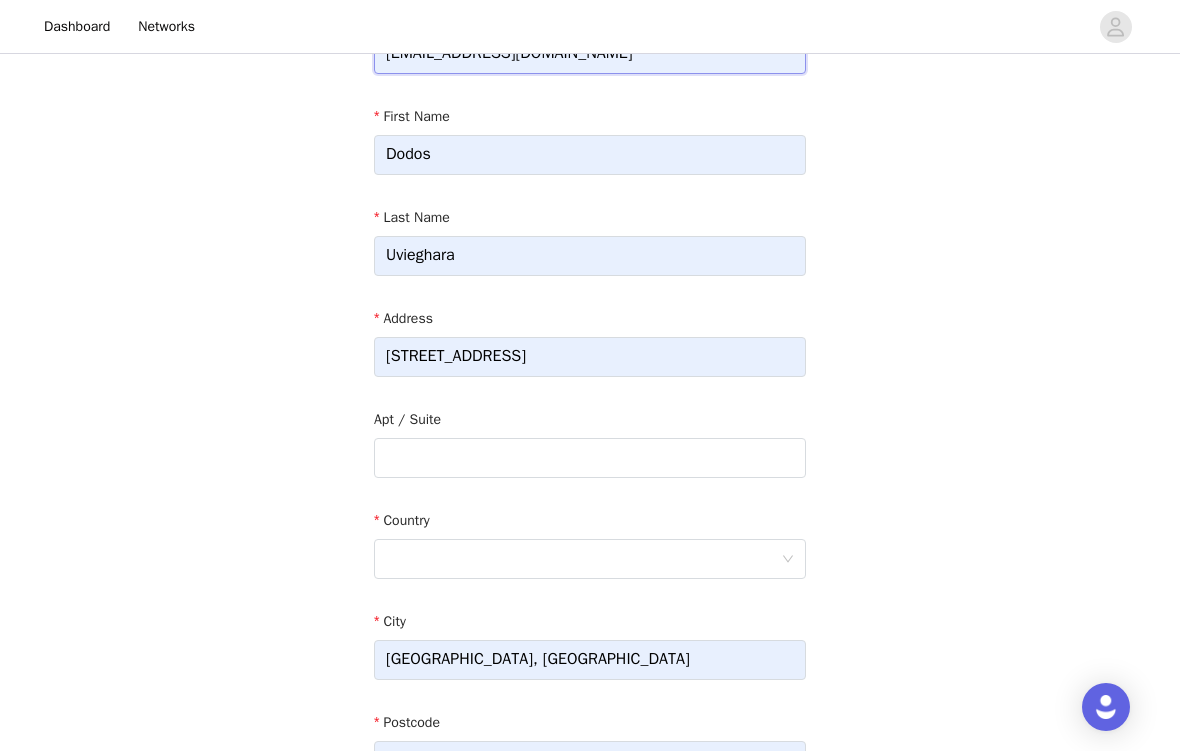 scroll, scrollTop: 203, scrollLeft: 0, axis: vertical 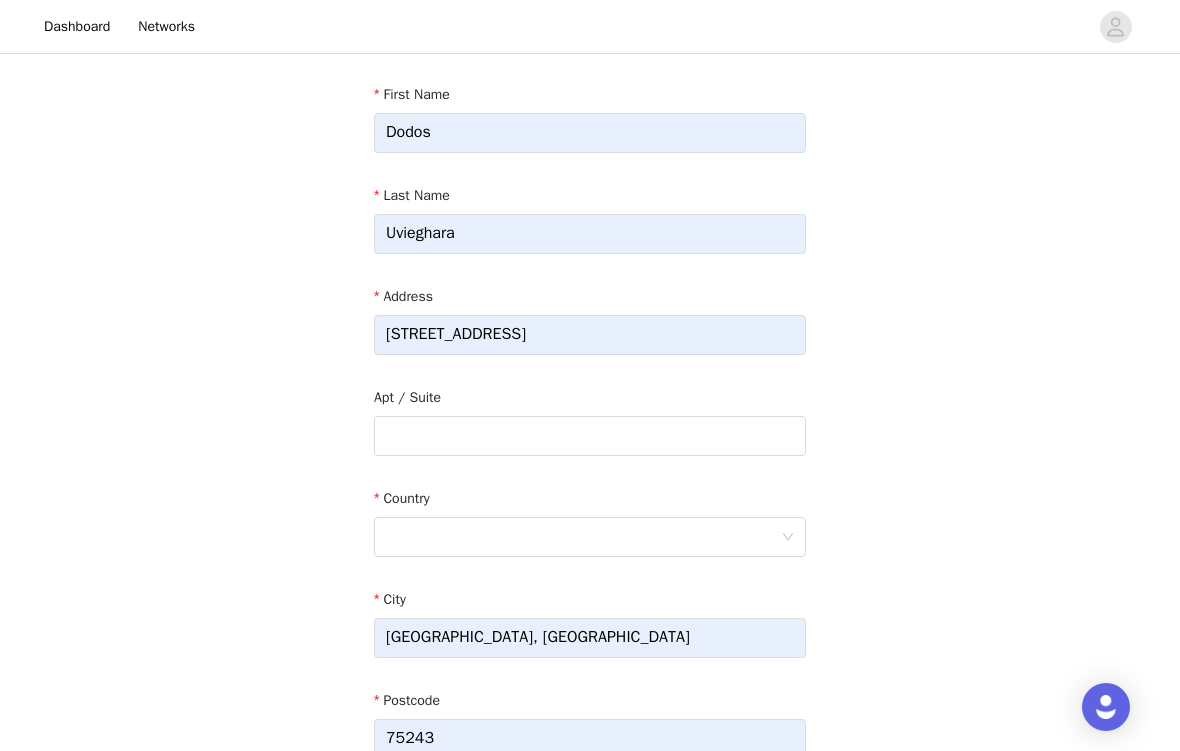 click at bounding box center (583, 537) 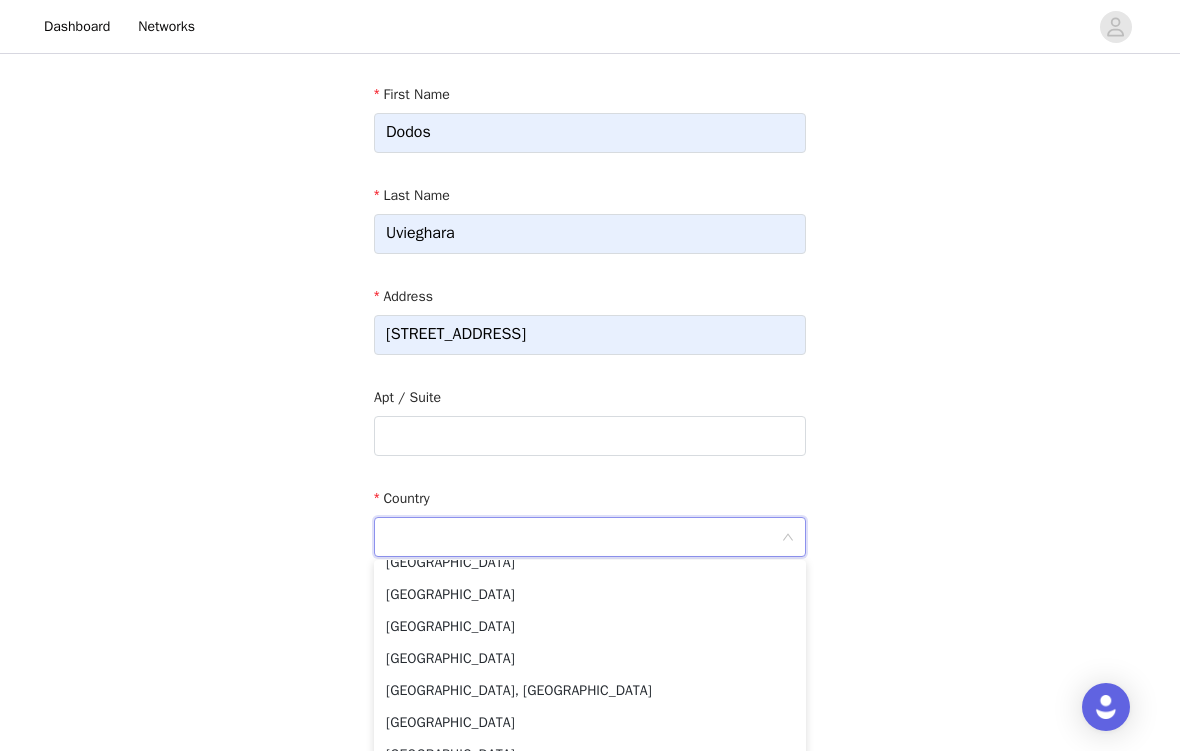 scroll, scrollTop: 4415, scrollLeft: 0, axis: vertical 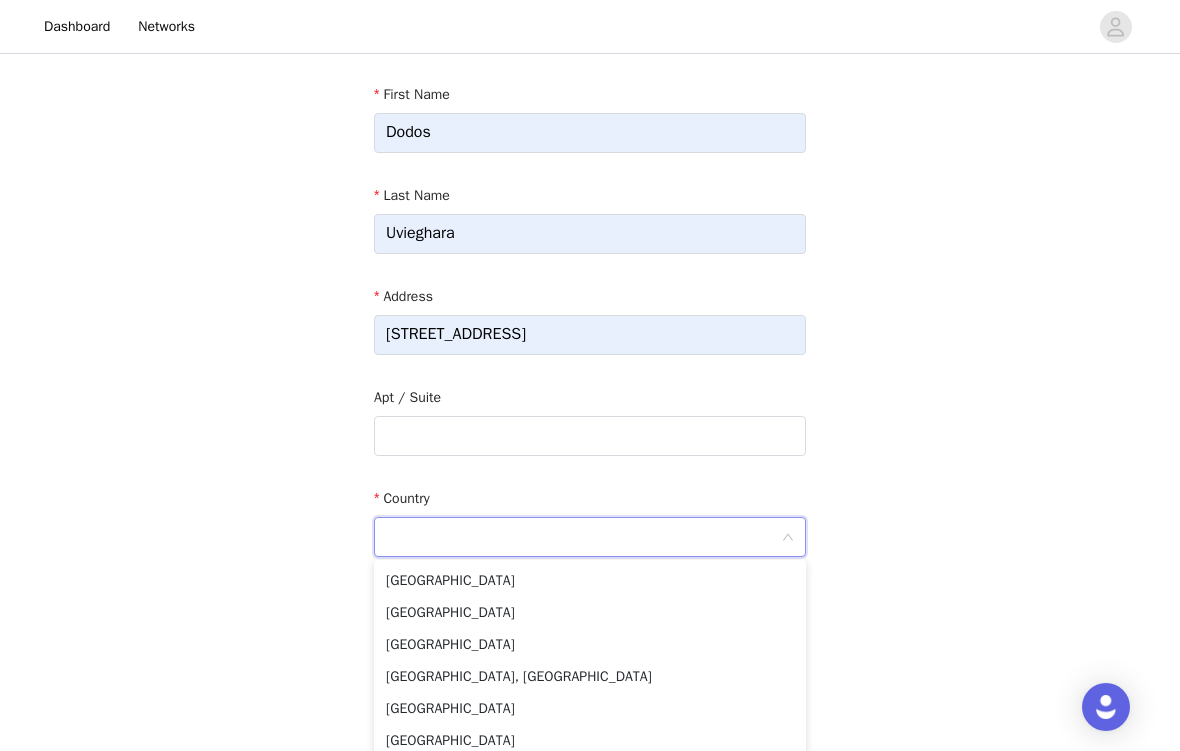 type on "[GEOGRAPHIC_DATA]" 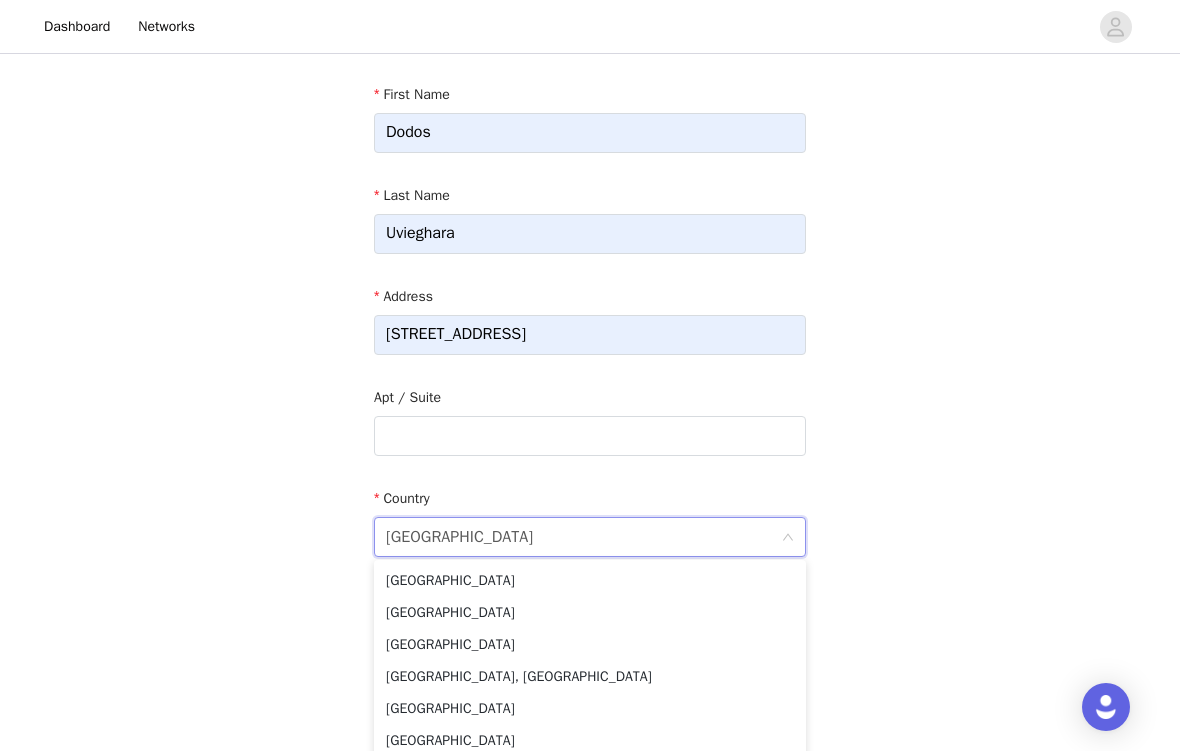 scroll, scrollTop: 0, scrollLeft: 0, axis: both 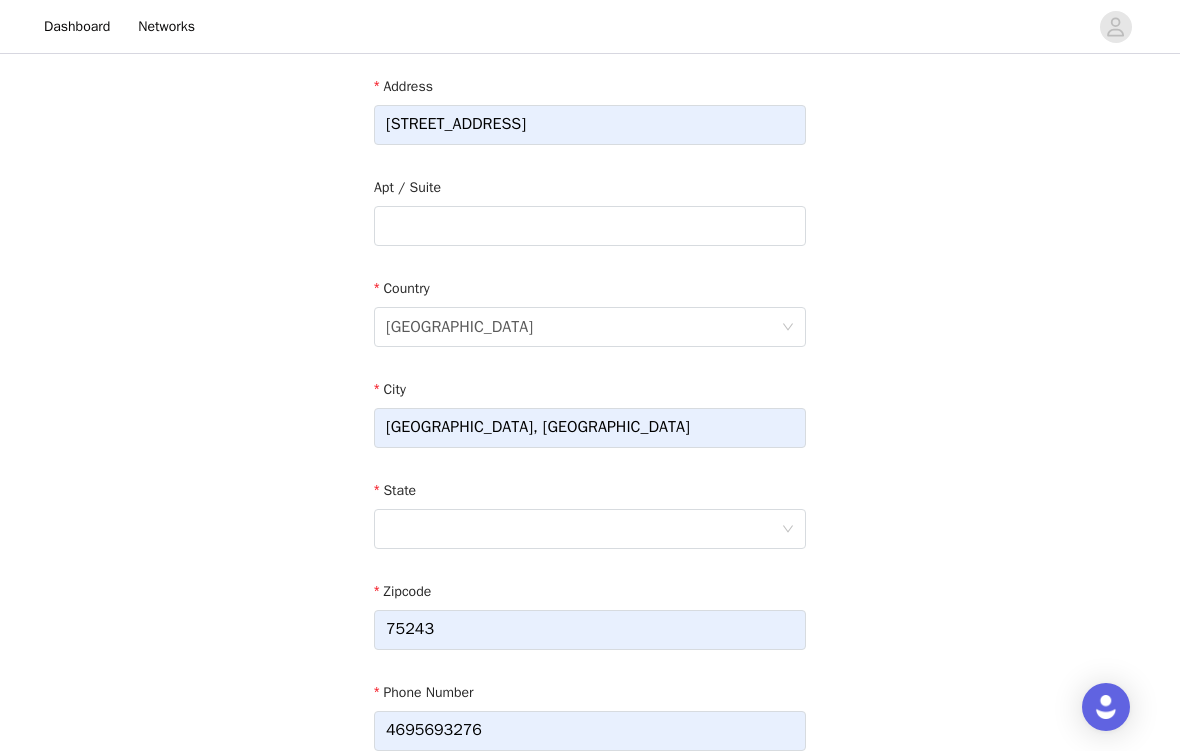 click at bounding box center (583, 529) 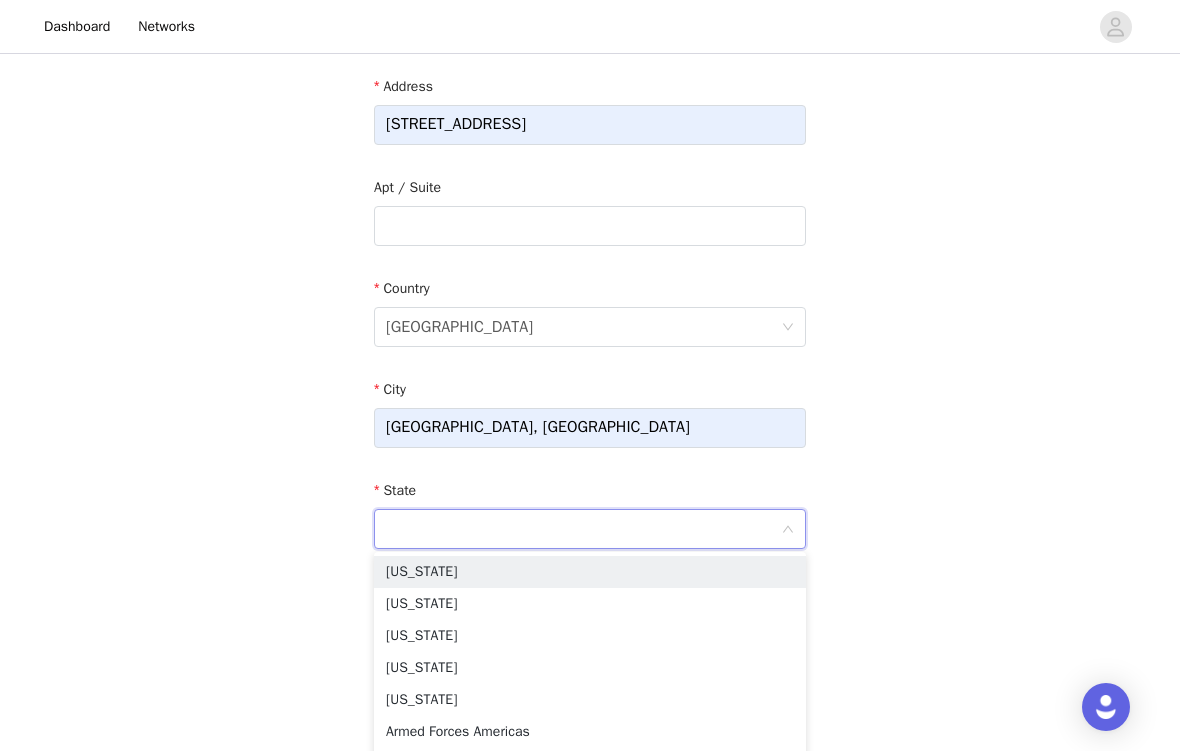 scroll, scrollTop: 412, scrollLeft: 0, axis: vertical 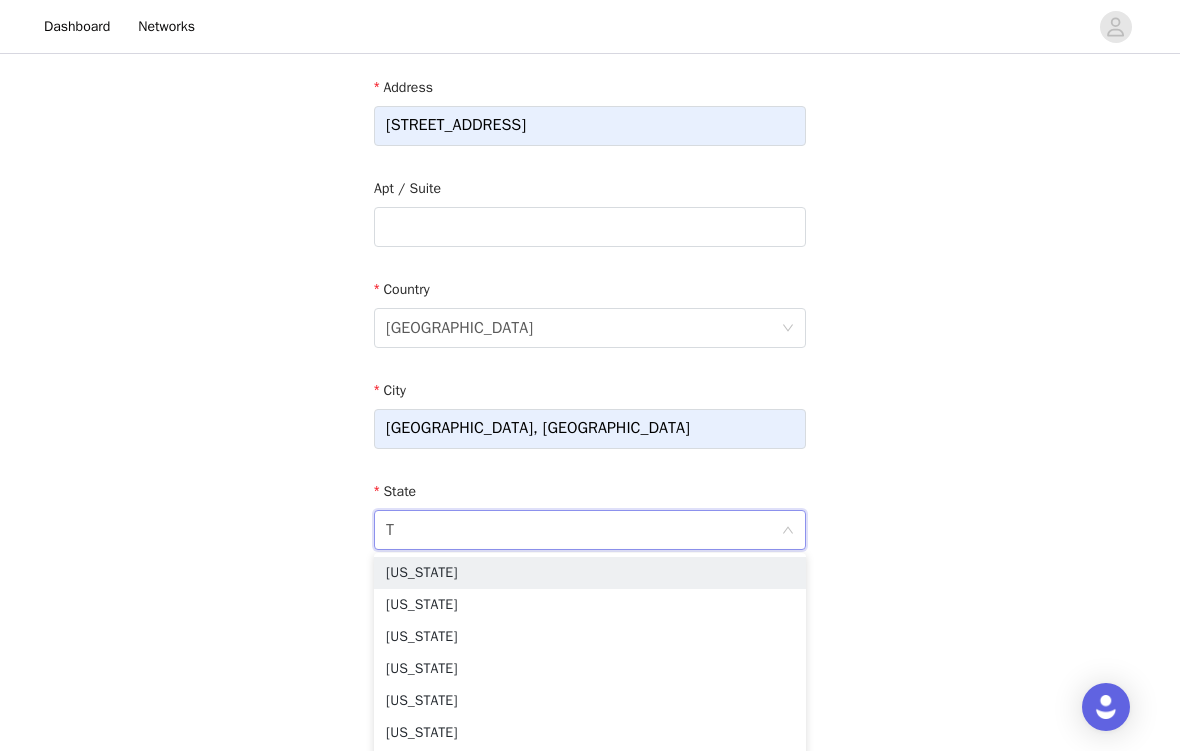 type on "Te" 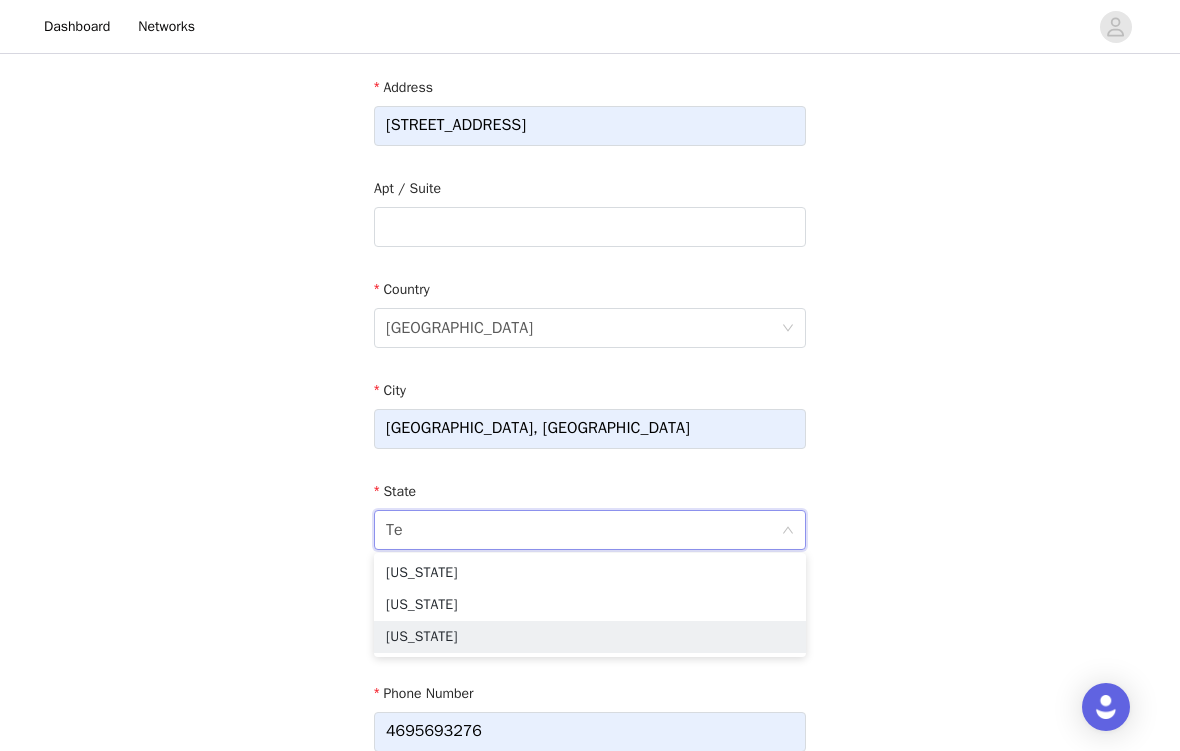 click on "[US_STATE]" at bounding box center (590, 637) 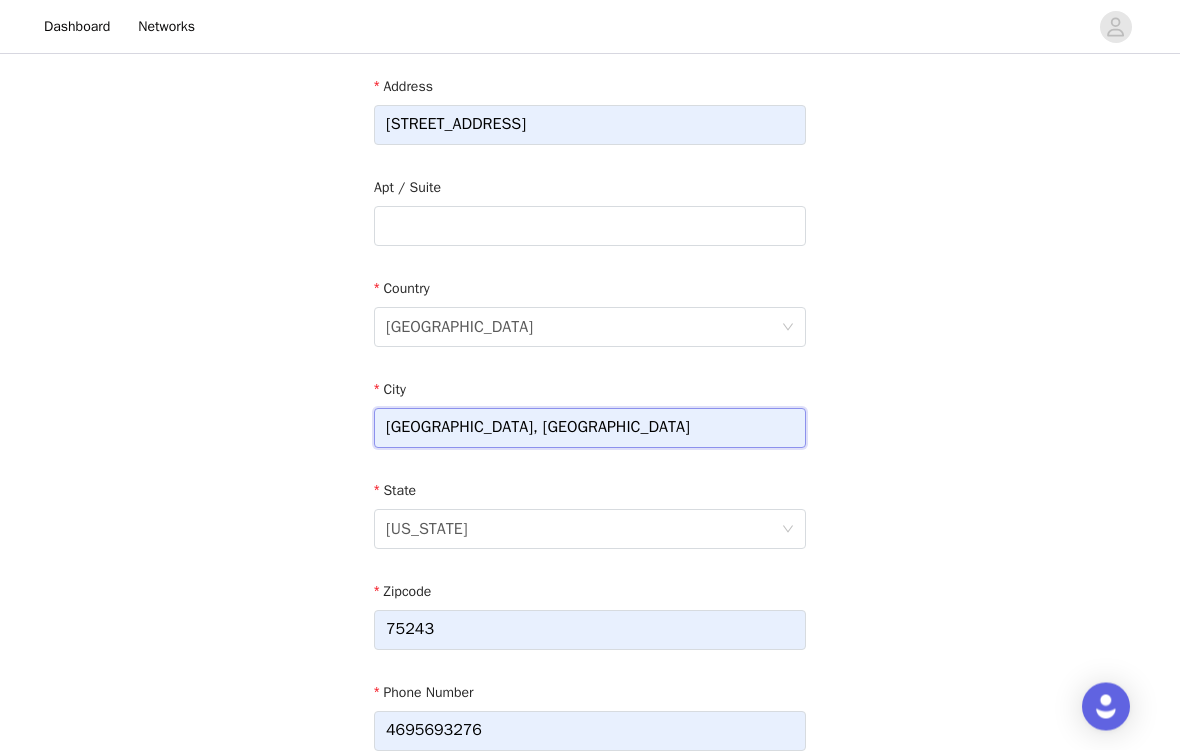 click on "[GEOGRAPHIC_DATA], [GEOGRAPHIC_DATA]" at bounding box center (590, 429) 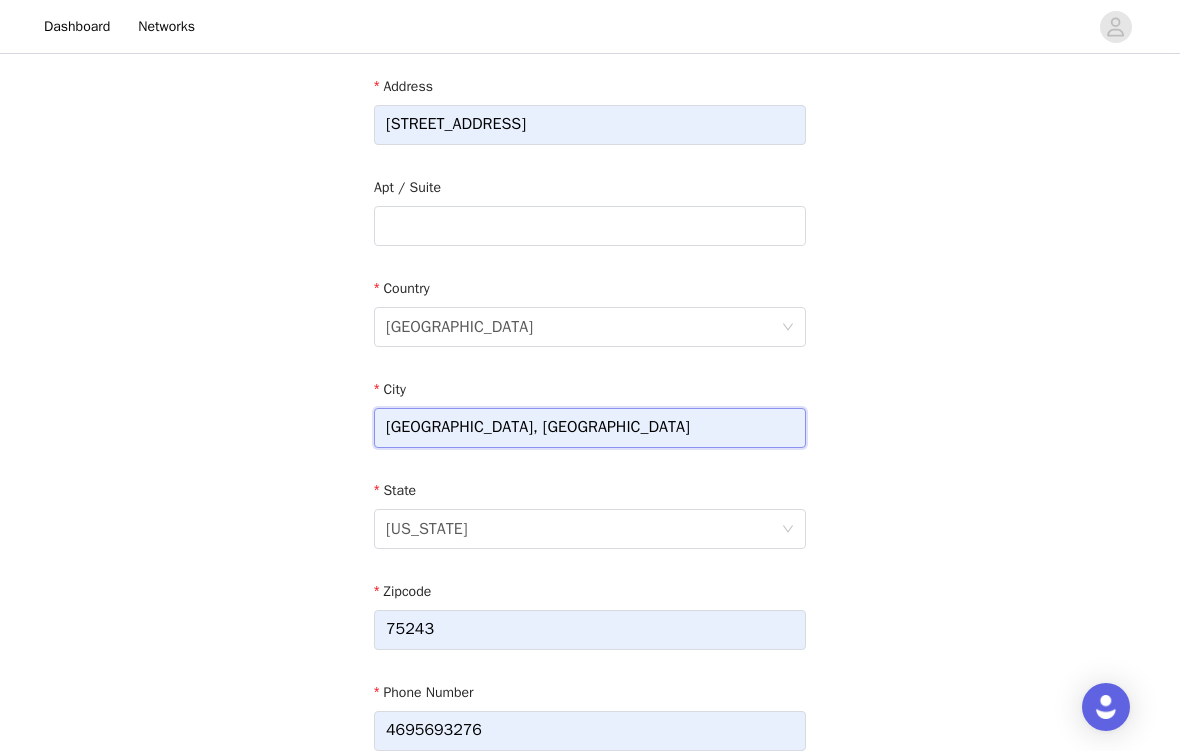 scroll, scrollTop: 412, scrollLeft: 0, axis: vertical 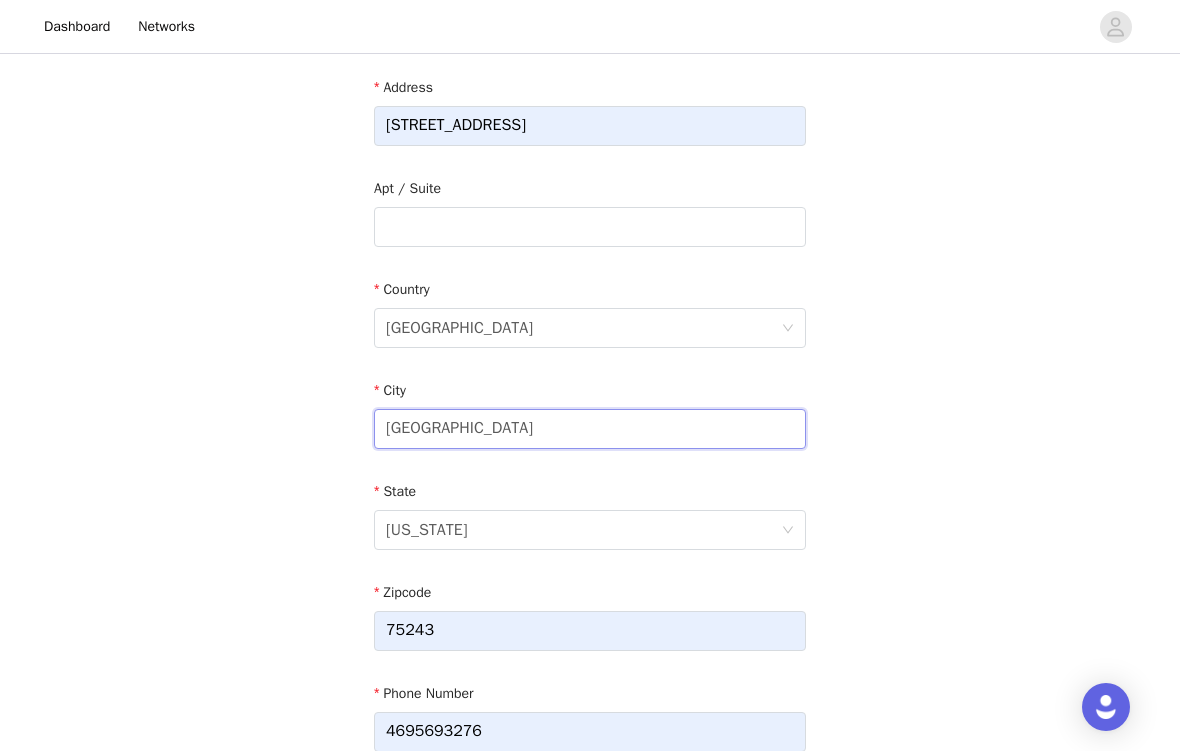 type on "[GEOGRAPHIC_DATA]" 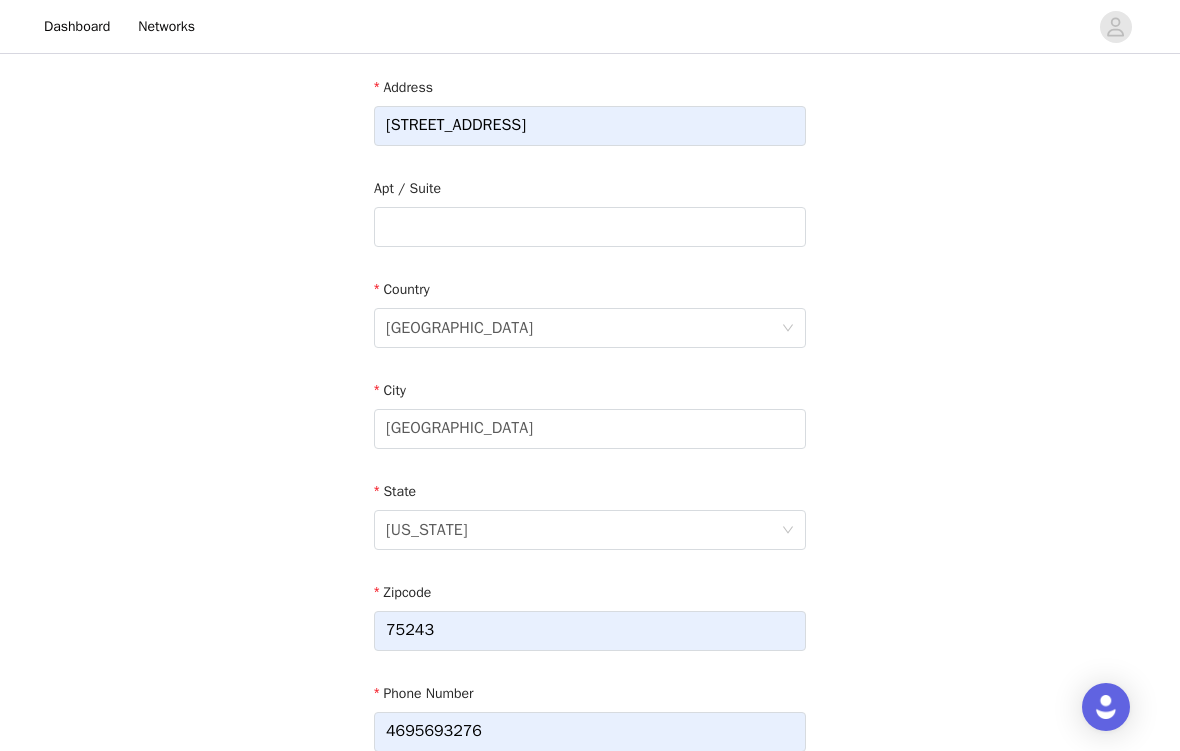 click on "STEP 2 OF 3
Shipping Information
Email [EMAIL_ADDRESS][DOMAIN_NAME]   First Name Dodos   Last Name Uvieghara   Address [STREET_ADDRESS][US_STATE]   Phone Number [PHONE_NUMBER]" at bounding box center (590, 227) 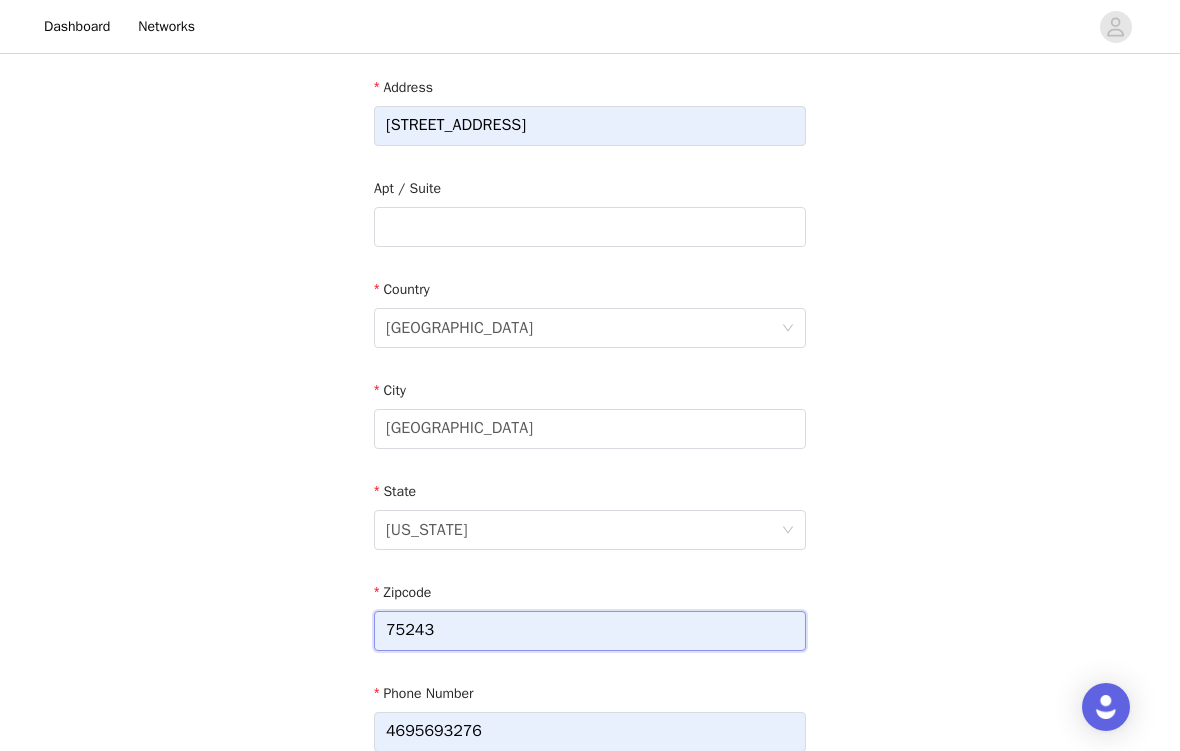 click on "75243" at bounding box center [590, 631] 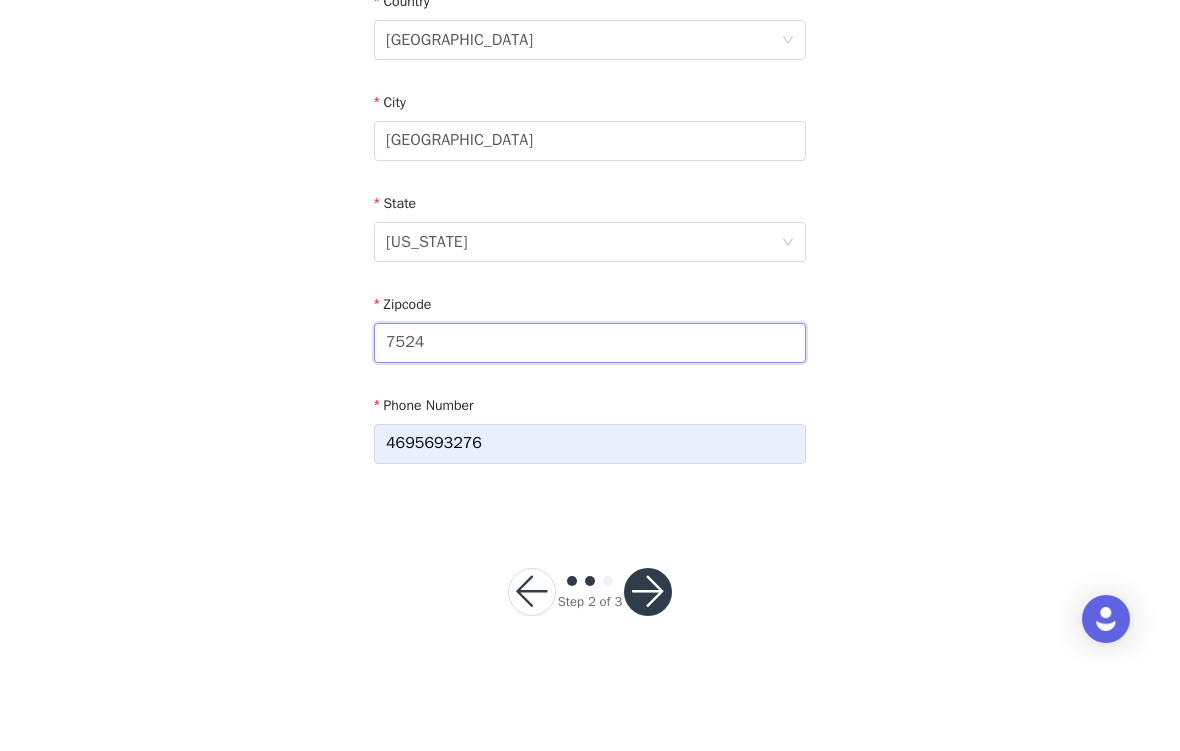 type on "75243" 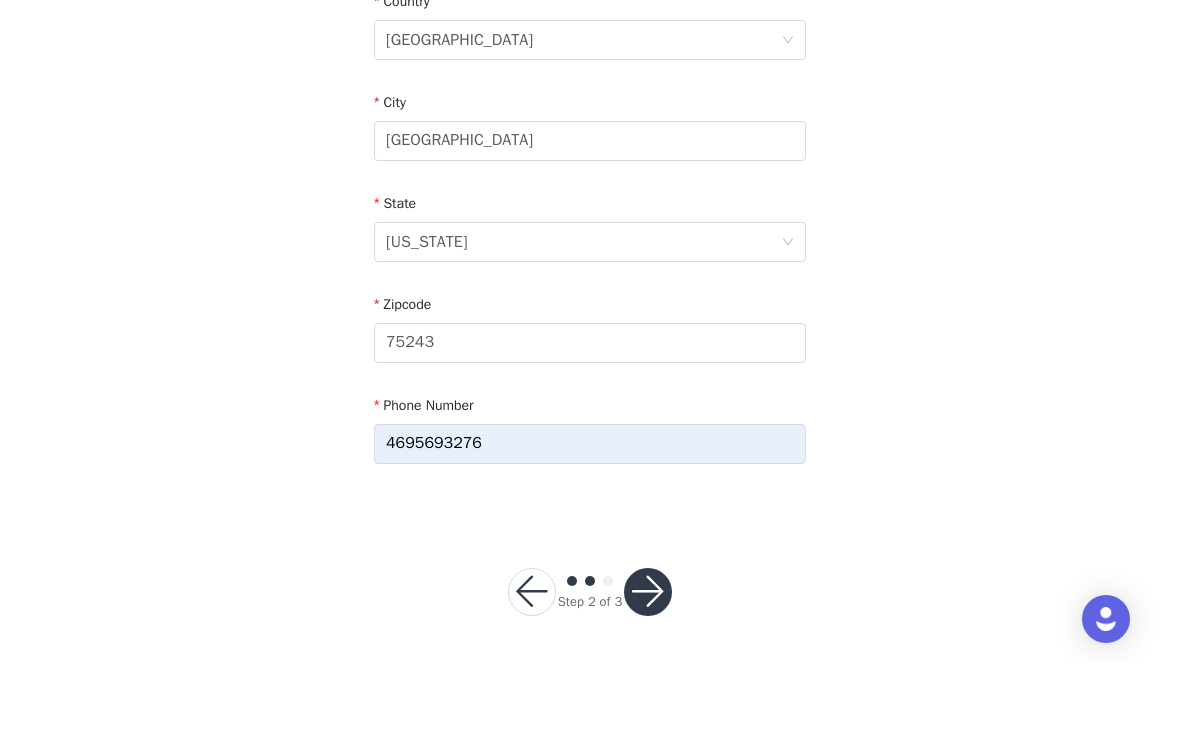 click on "STEP 2 OF 3
Shipping Information
Email [EMAIL_ADDRESS][DOMAIN_NAME]   First Name Dodos   Last Name Uvieghara   Address [STREET_ADDRESS][US_STATE]   Phone Number [PHONE_NUMBER]" at bounding box center [590, 27] 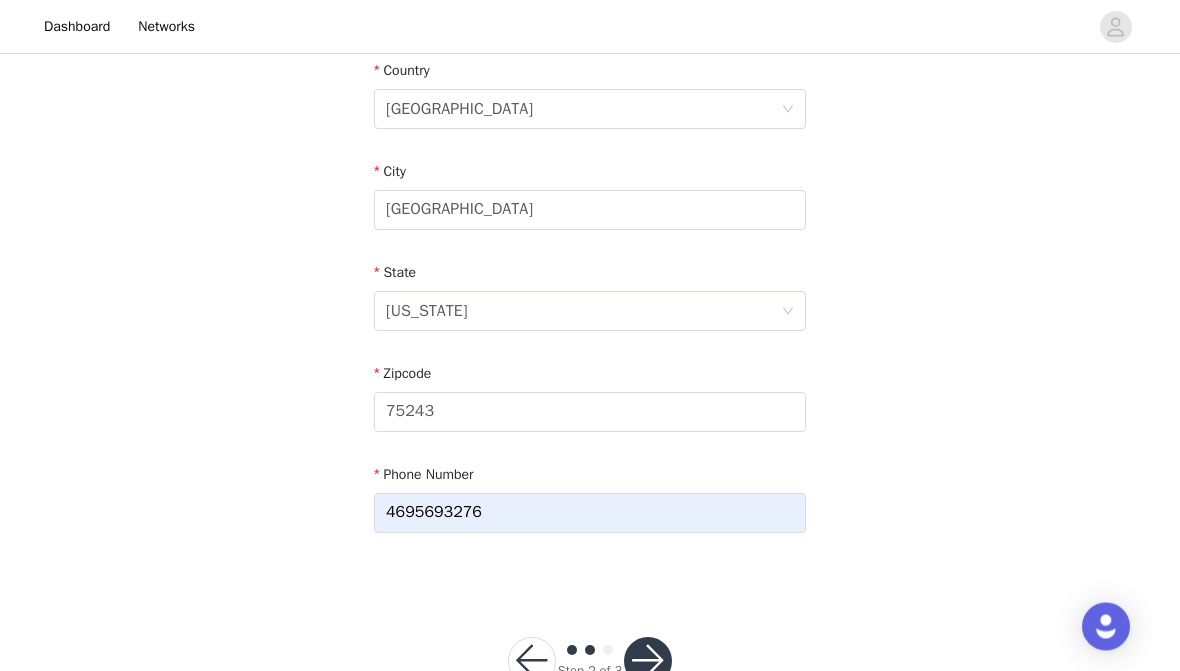 scroll, scrollTop: 648, scrollLeft: 0, axis: vertical 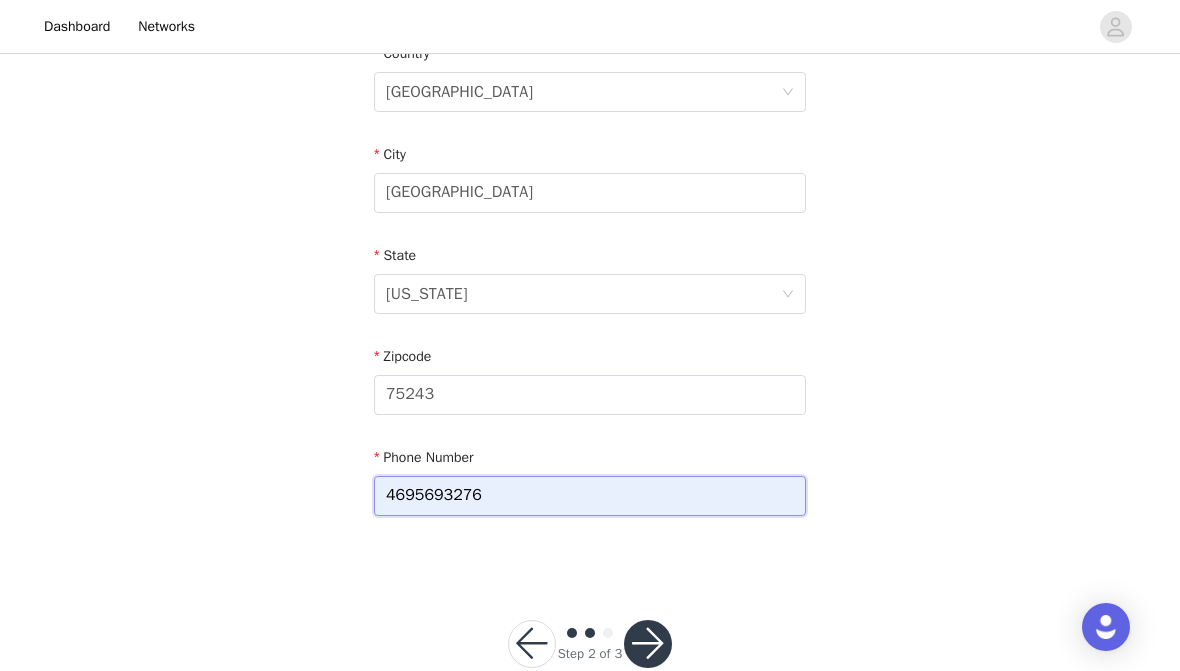 click on "4695693276" at bounding box center (590, 496) 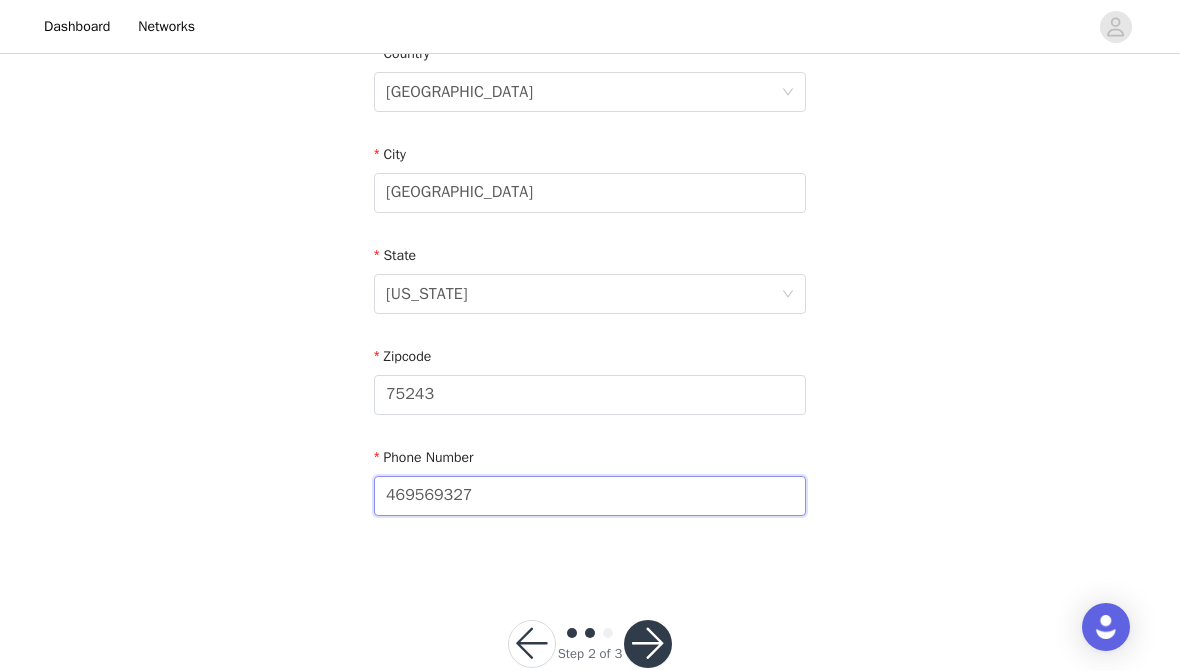 type on "4695693276" 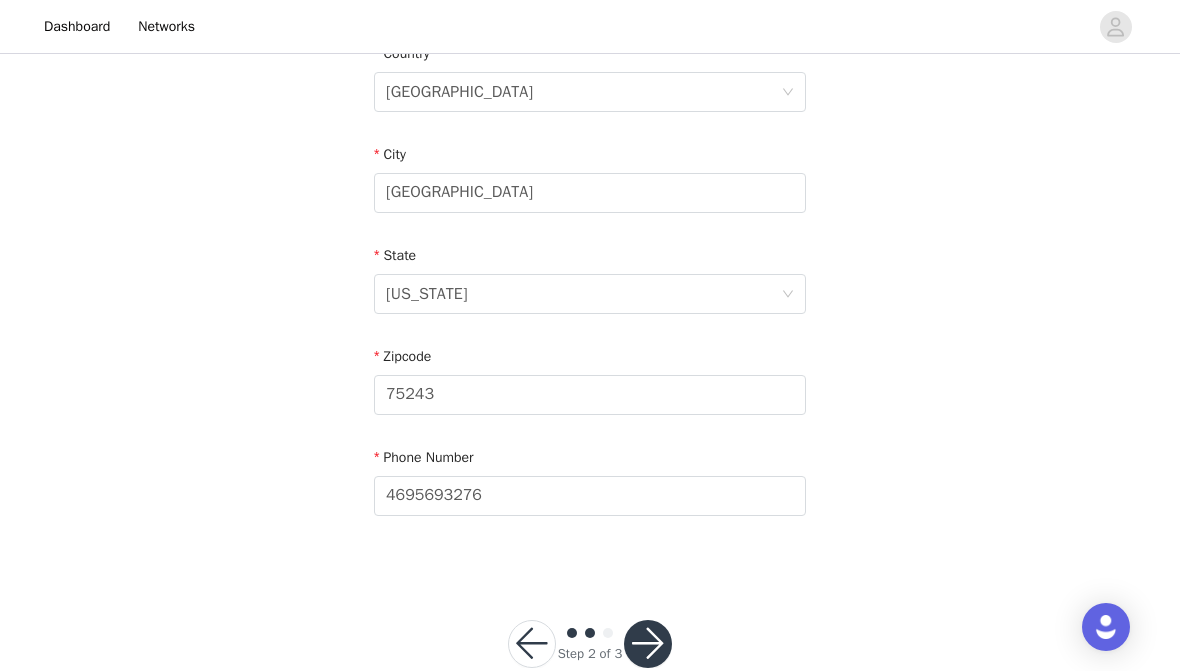 click on "STEP 2 OF 3
Shipping Information
Email [EMAIL_ADDRESS][DOMAIN_NAME]   First Name Dodos   Last Name Uvieghara   Address [STREET_ADDRESS][US_STATE]   Phone Number [PHONE_NUMBER]" at bounding box center [590, -9] 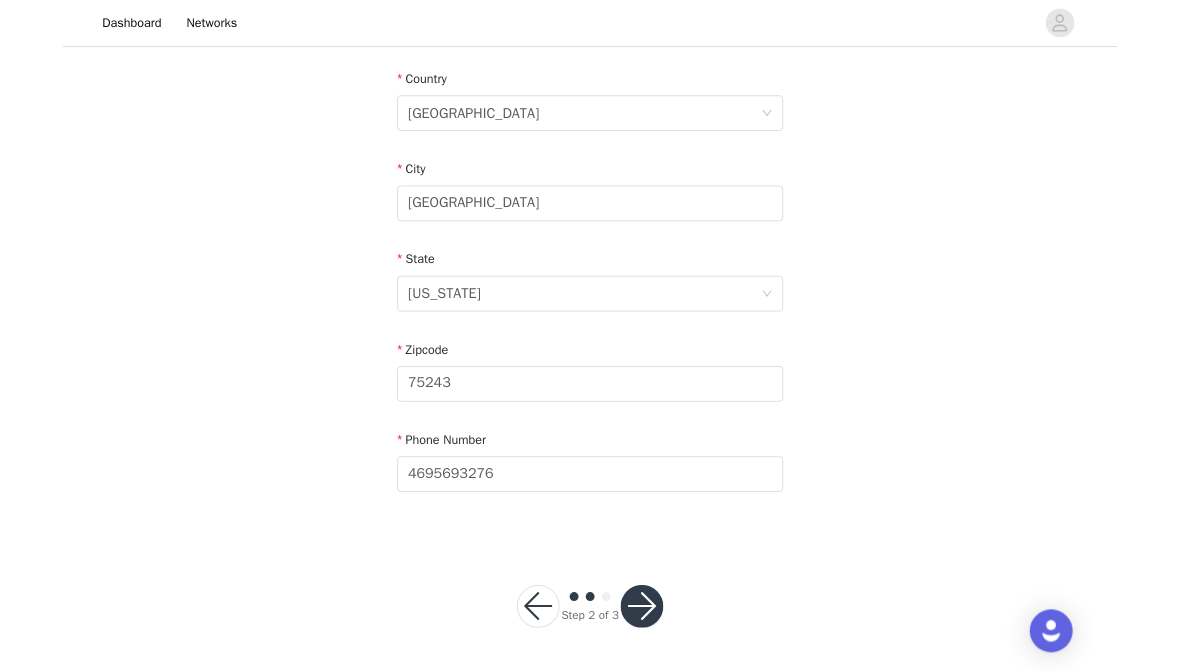 scroll, scrollTop: 692, scrollLeft: 0, axis: vertical 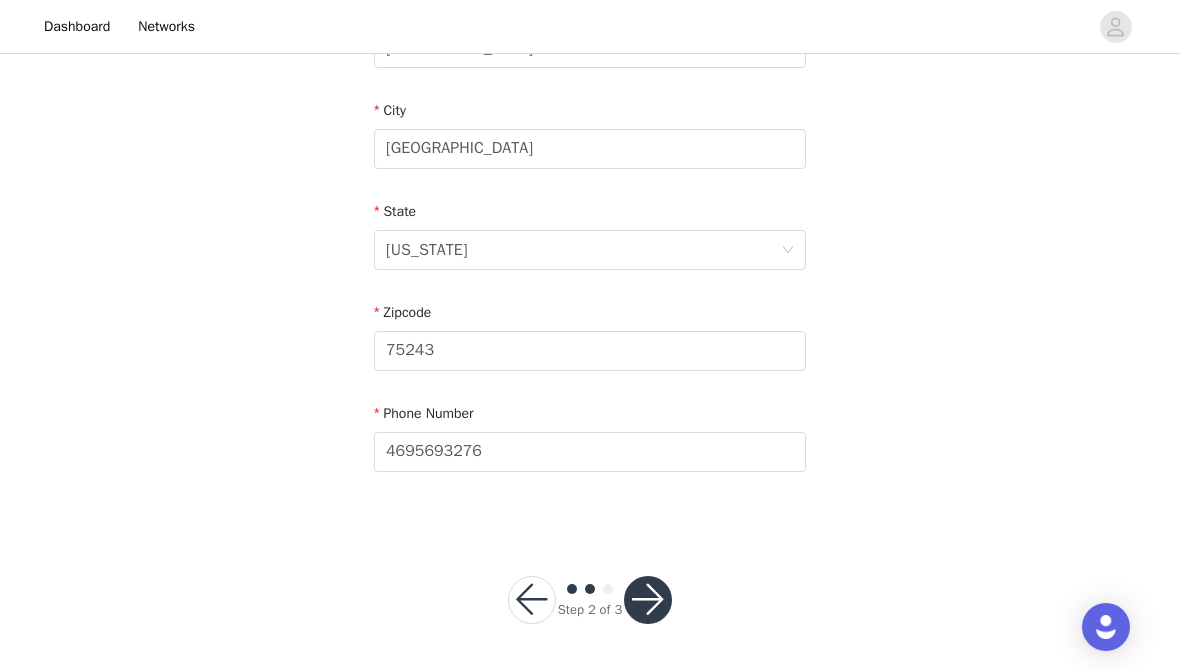 click at bounding box center (648, 600) 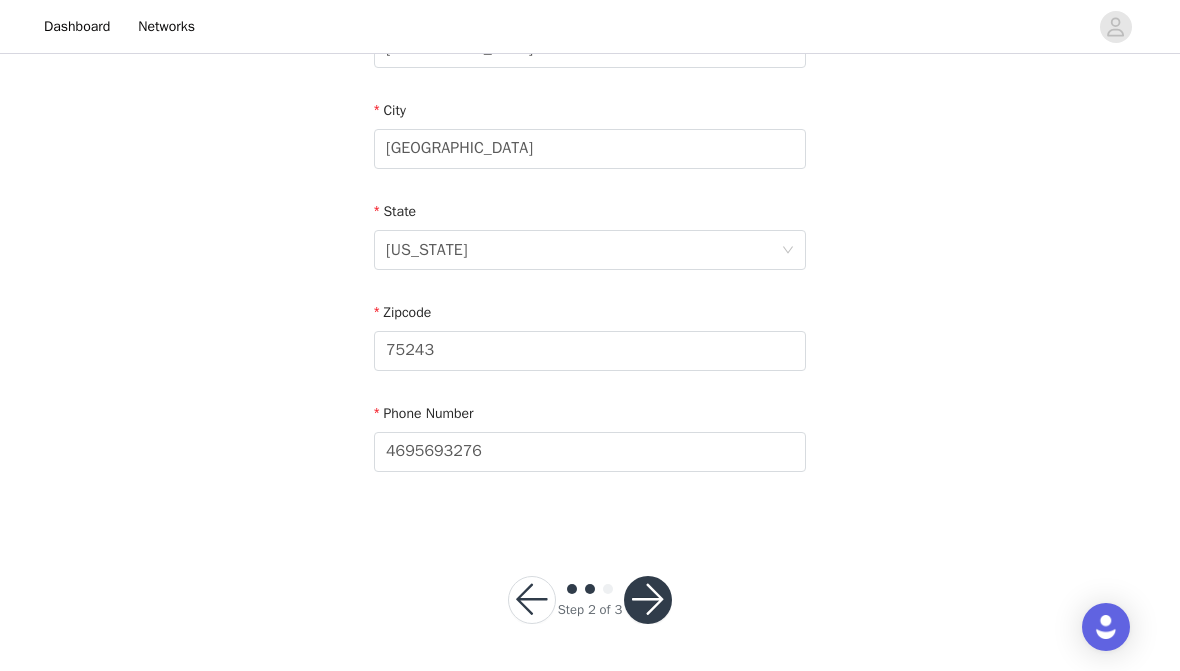 scroll, scrollTop: 0, scrollLeft: 0, axis: both 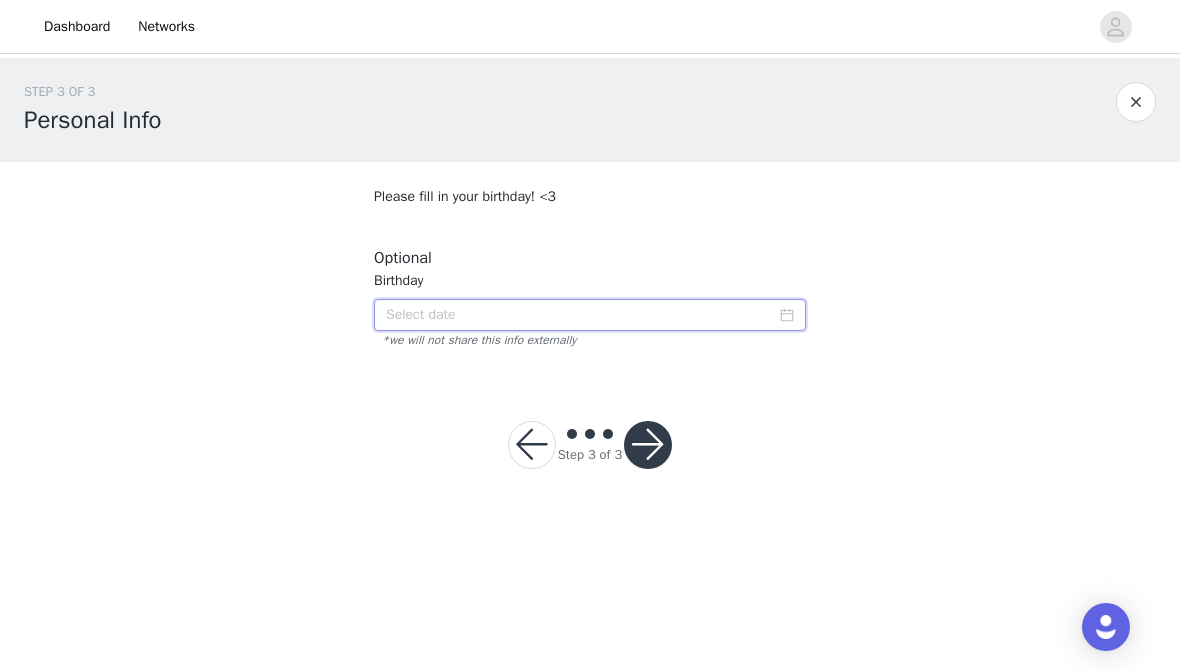 click at bounding box center (590, 315) 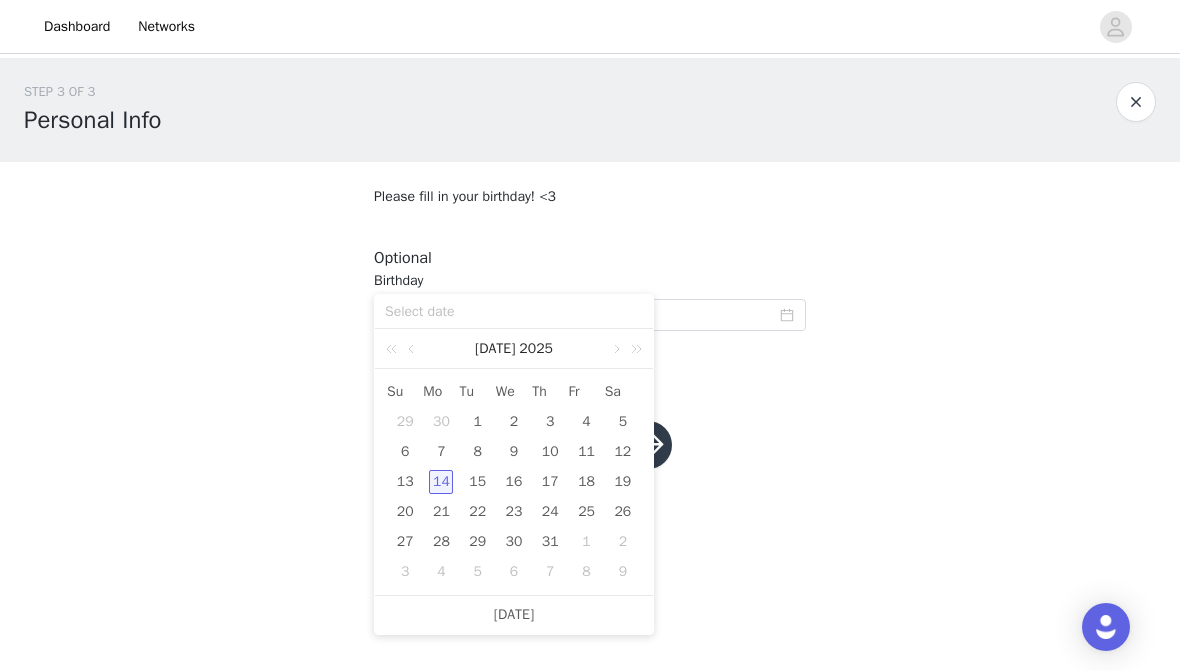 click on "[DATE]" at bounding box center (514, 349) 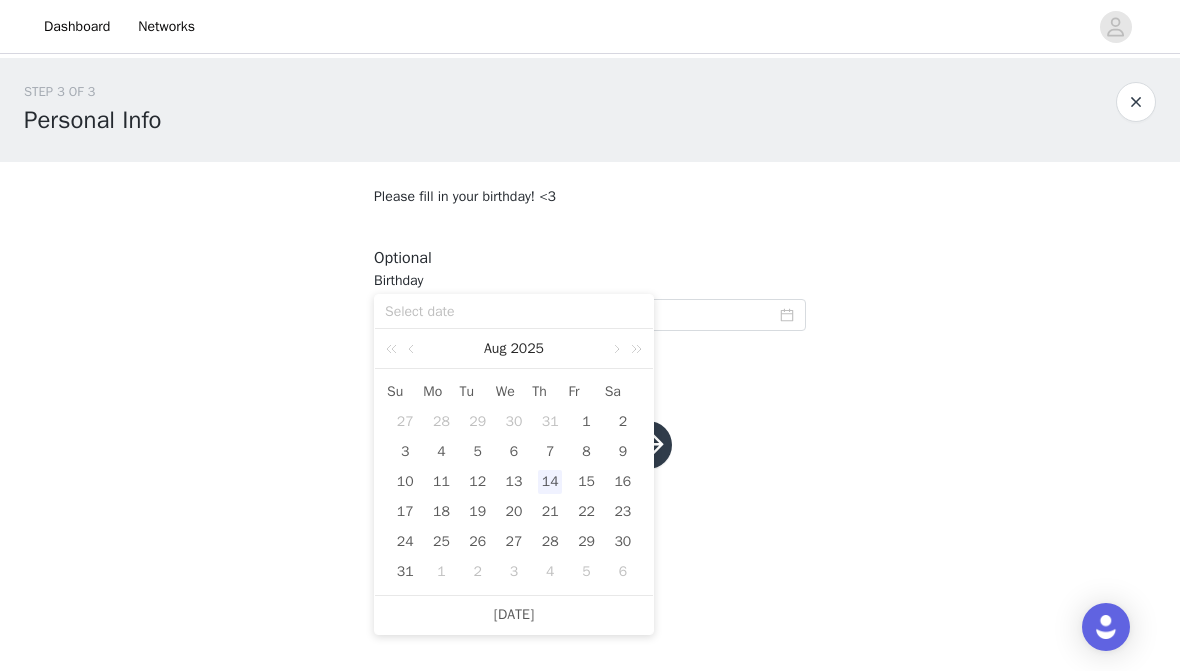 click at bounding box center [615, 349] 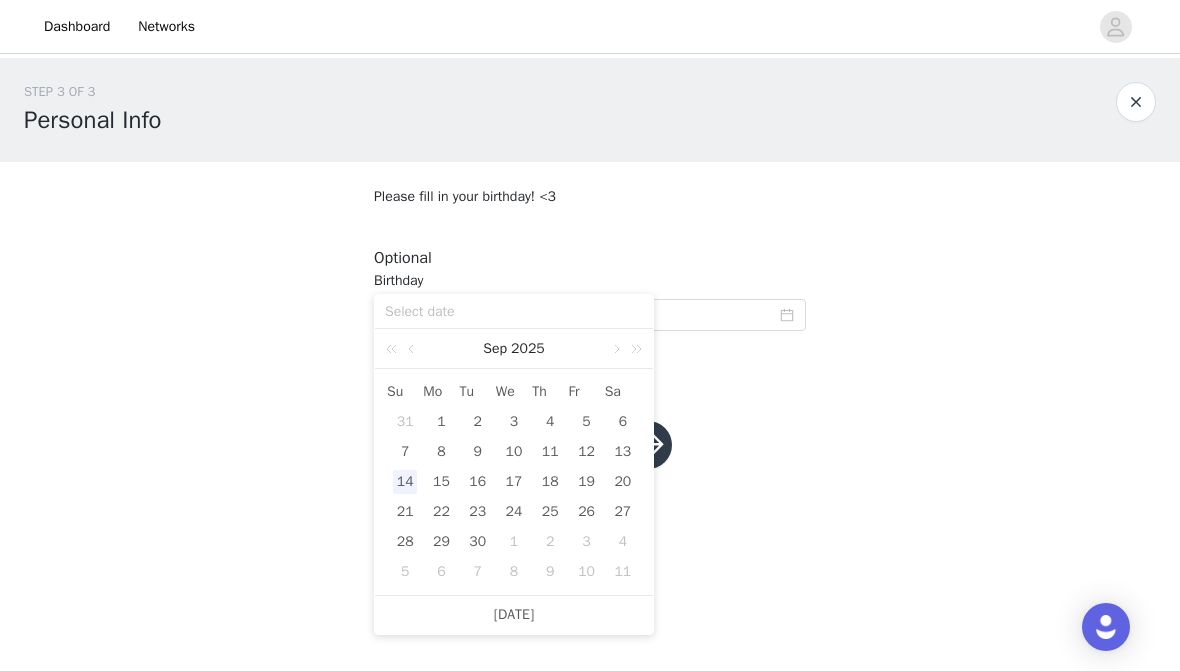click at bounding box center (615, 349) 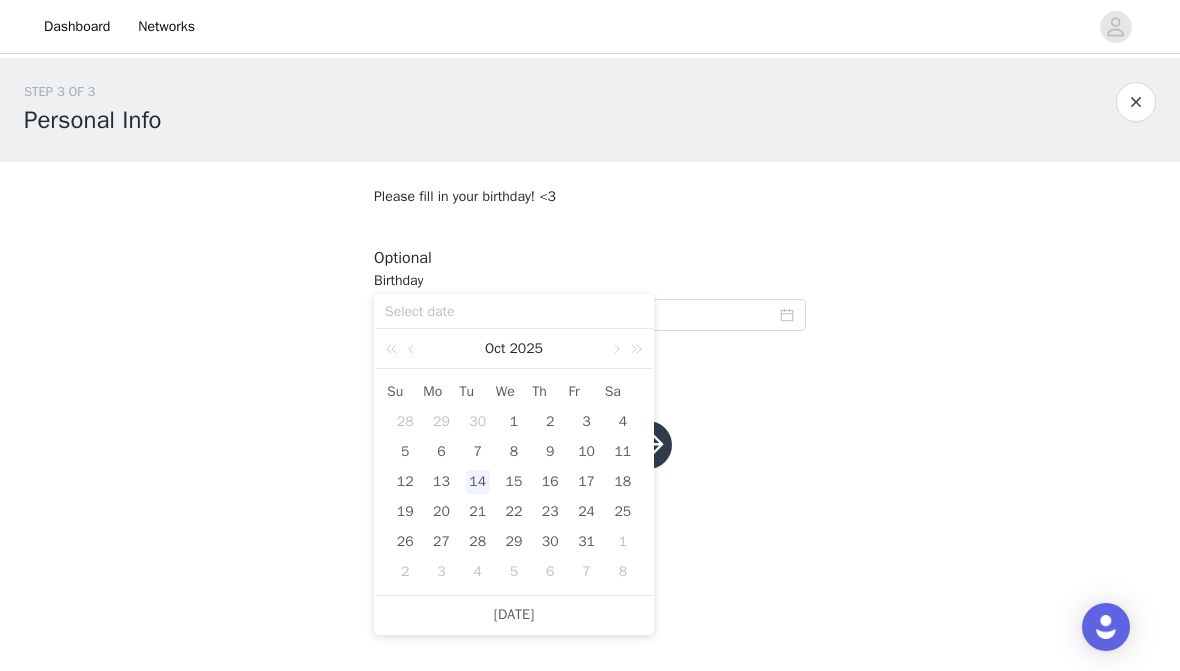click at bounding box center [615, 349] 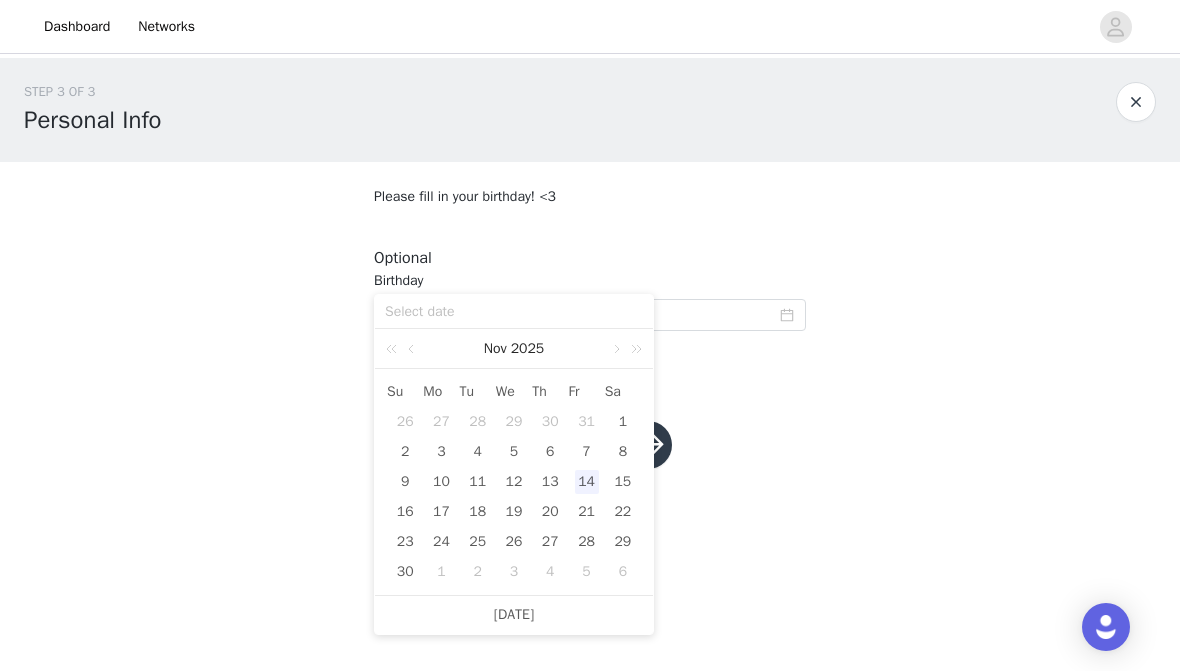 click on "27" at bounding box center [550, 542] 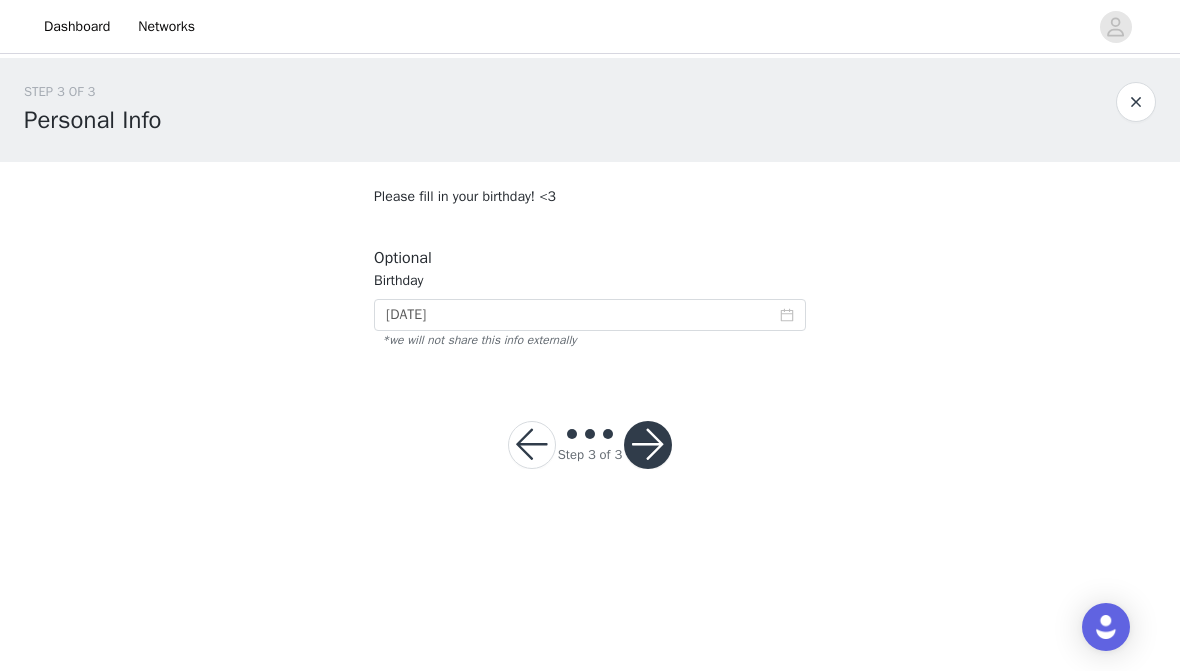 click at bounding box center [648, 445] 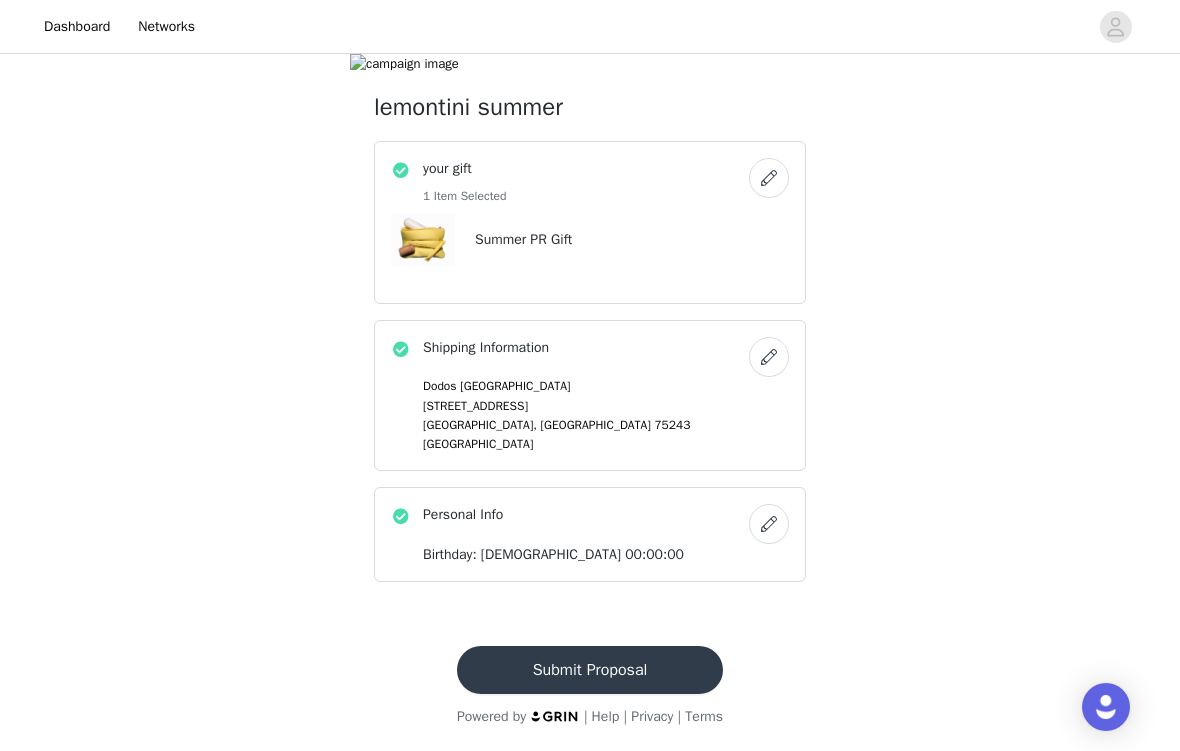 scroll, scrollTop: 585, scrollLeft: 0, axis: vertical 